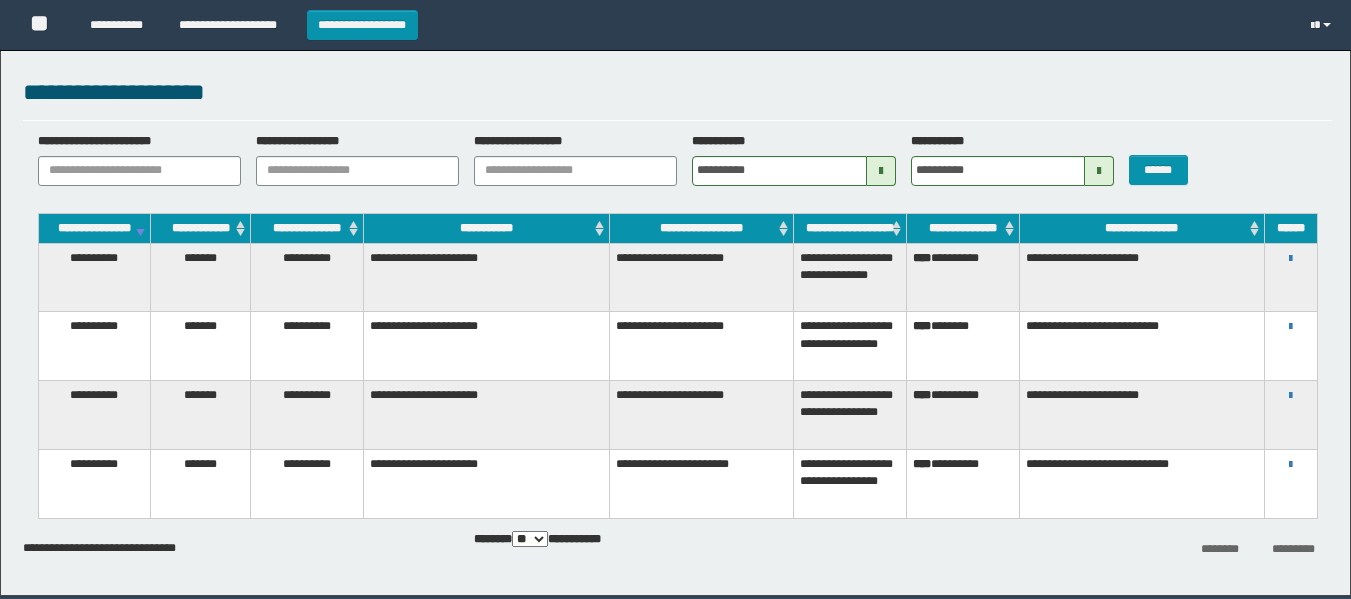 scroll, scrollTop: 0, scrollLeft: 0, axis: both 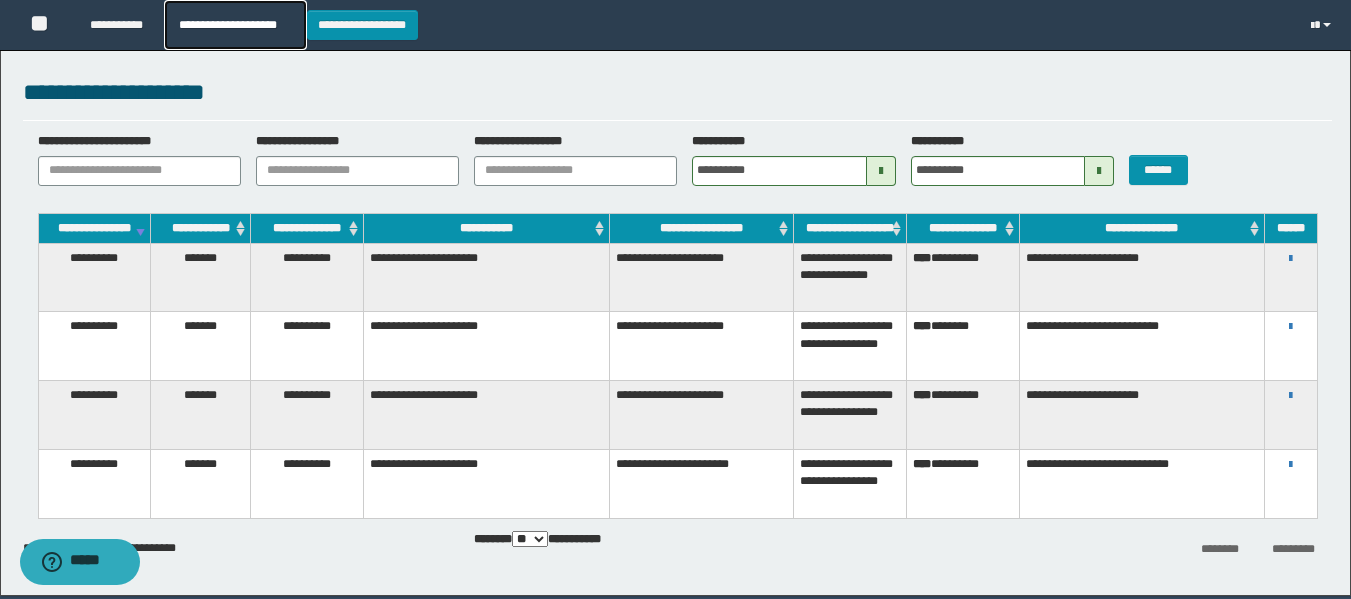 click on "**********" at bounding box center (235, 25) 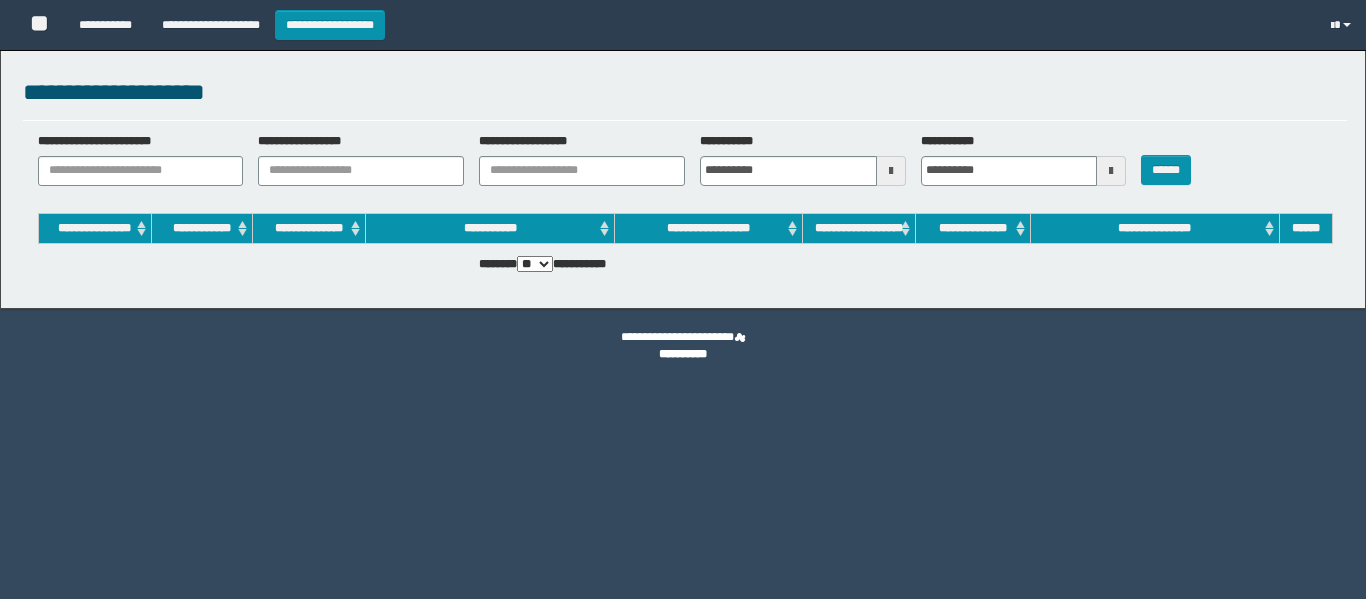 scroll, scrollTop: 0, scrollLeft: 0, axis: both 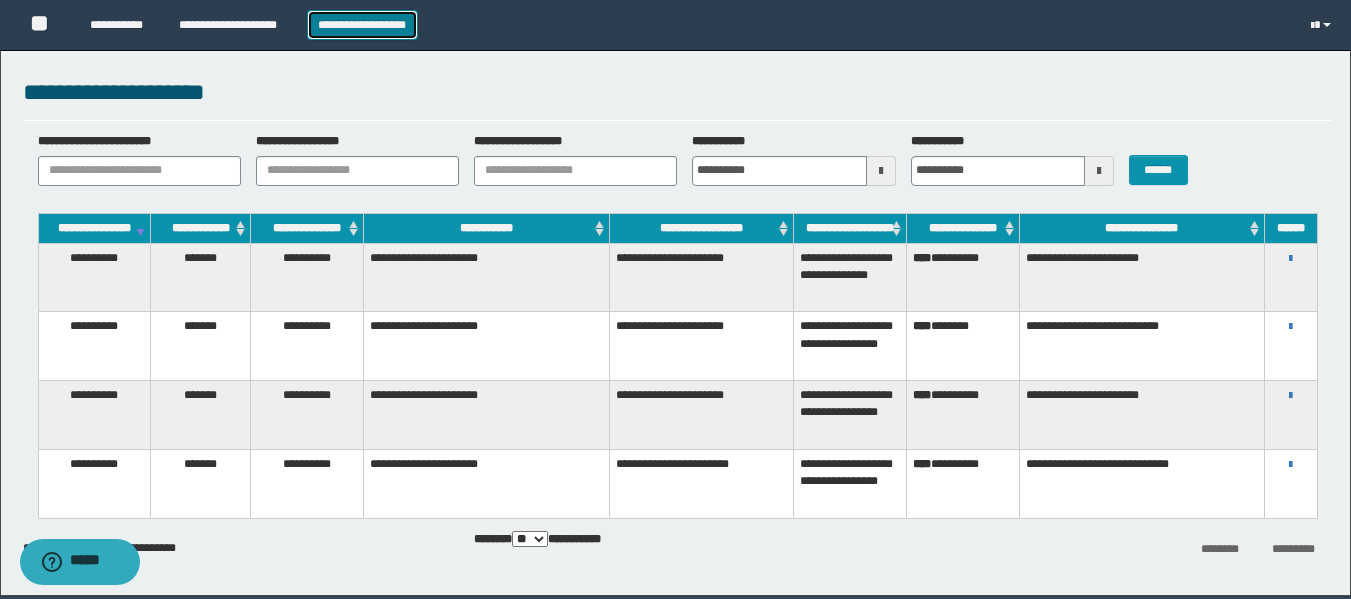click on "**********" at bounding box center [362, 25] 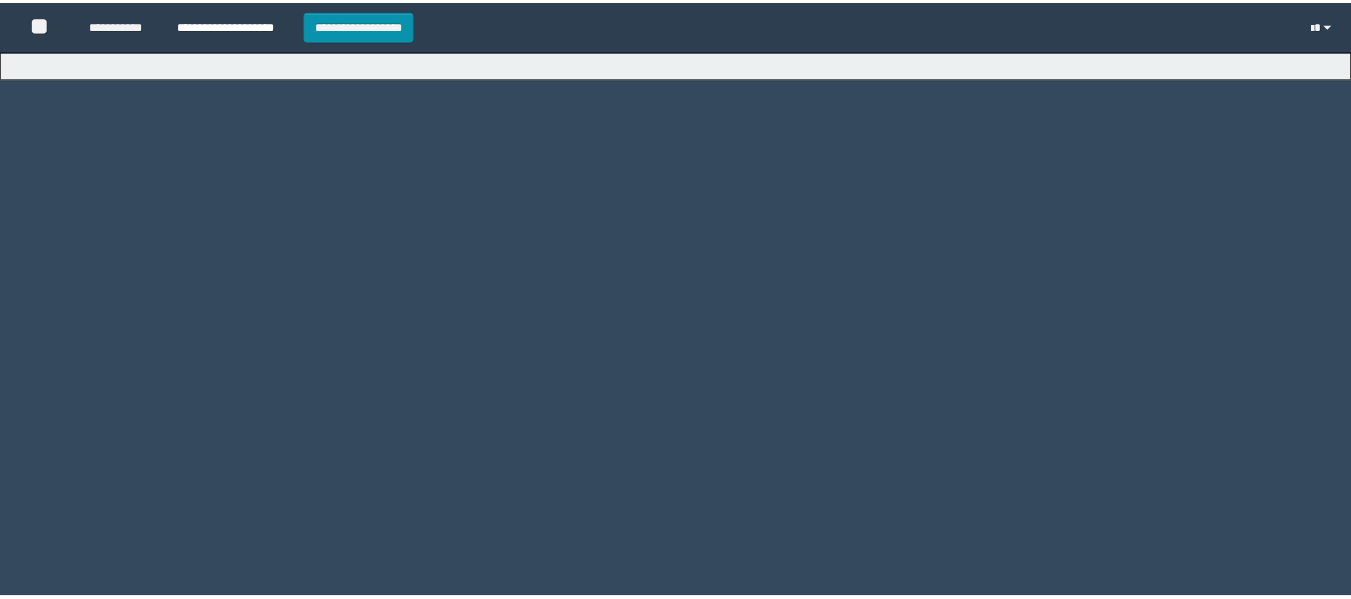 scroll, scrollTop: 0, scrollLeft: 0, axis: both 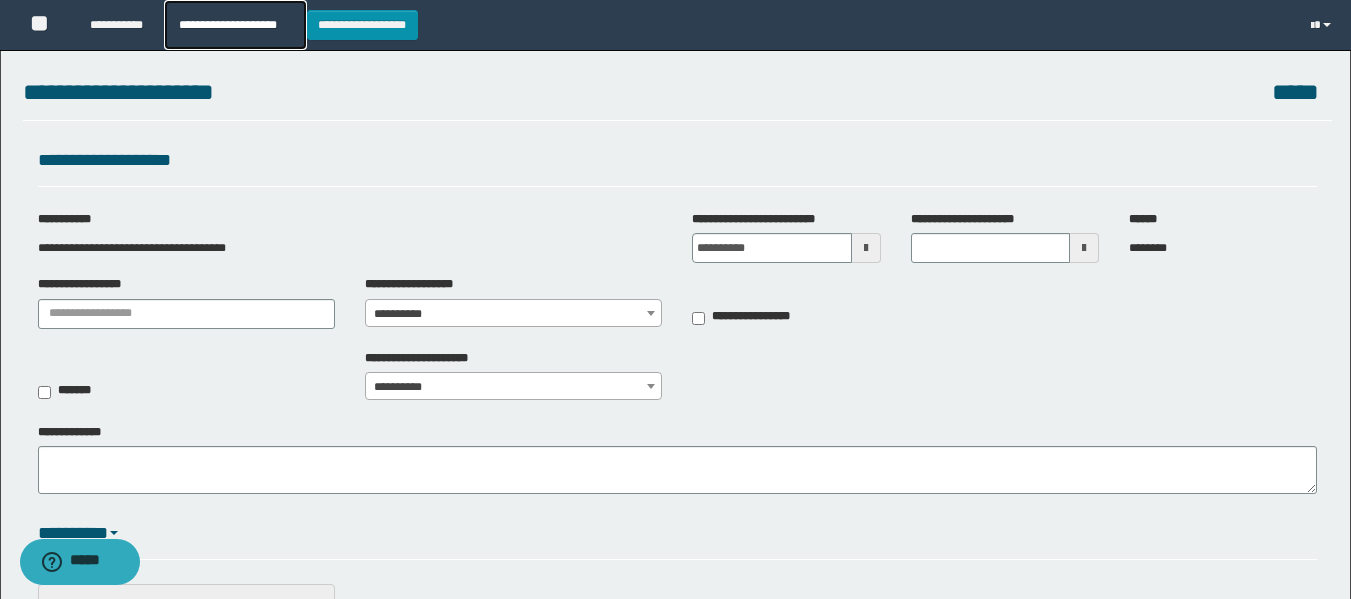 click on "**********" at bounding box center [235, 25] 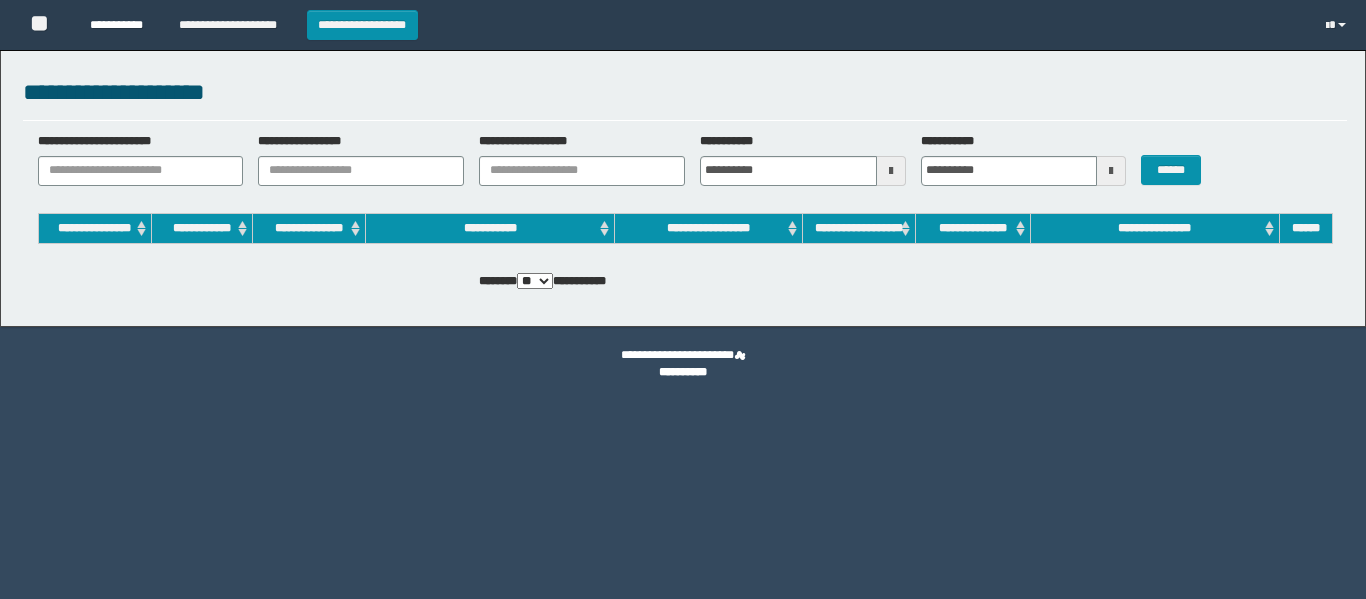 scroll, scrollTop: 0, scrollLeft: 0, axis: both 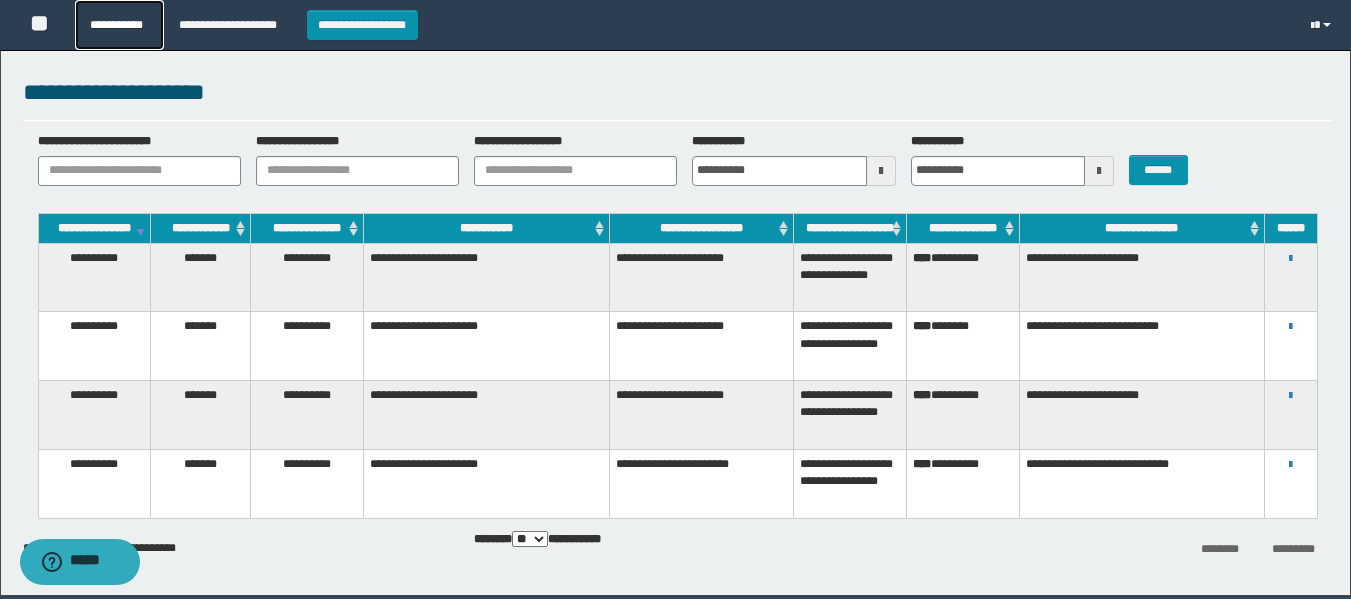 click on "**********" at bounding box center (119, 25) 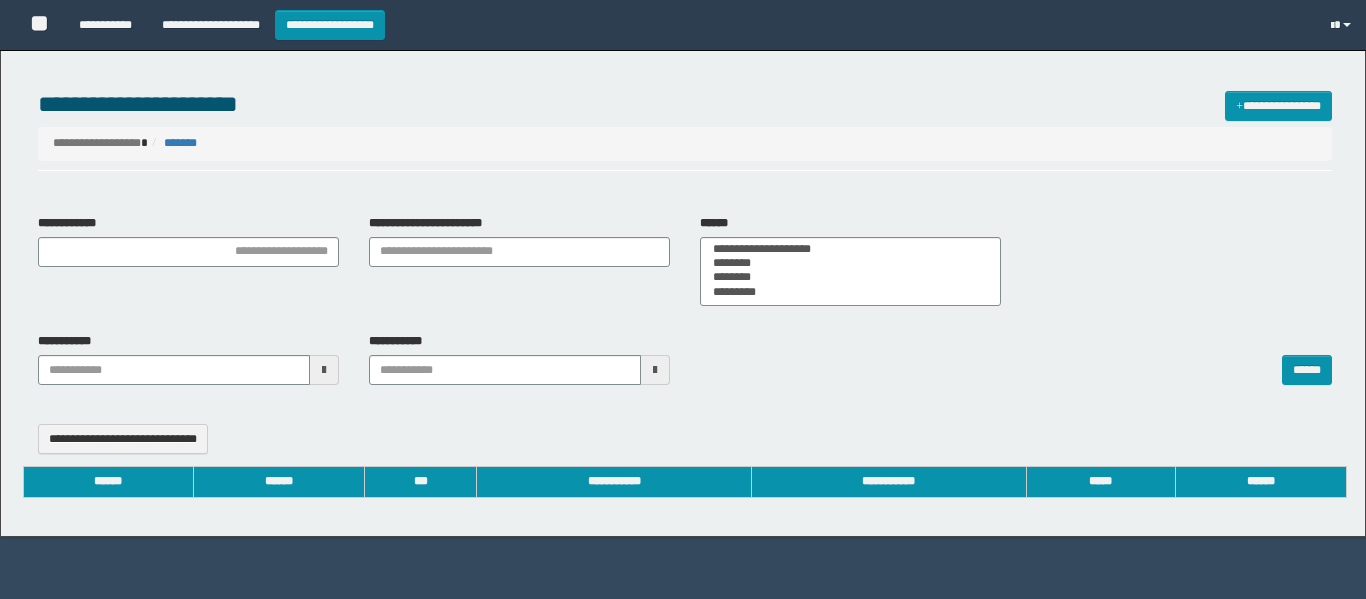 select 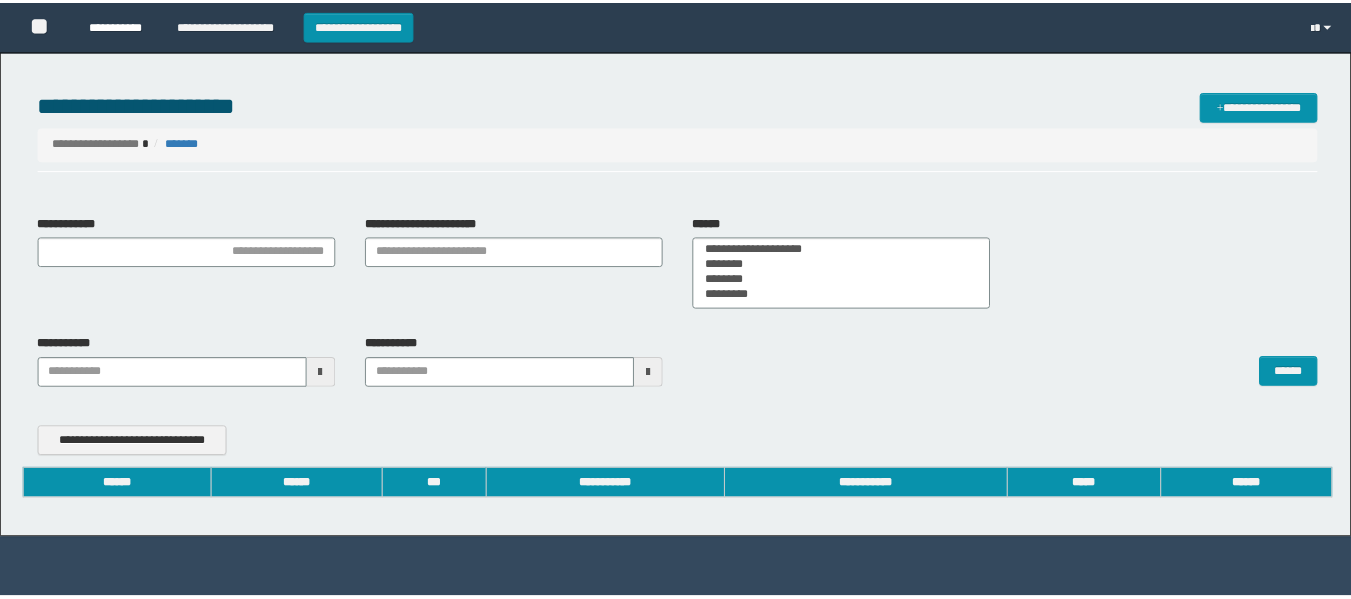 scroll, scrollTop: 0, scrollLeft: 0, axis: both 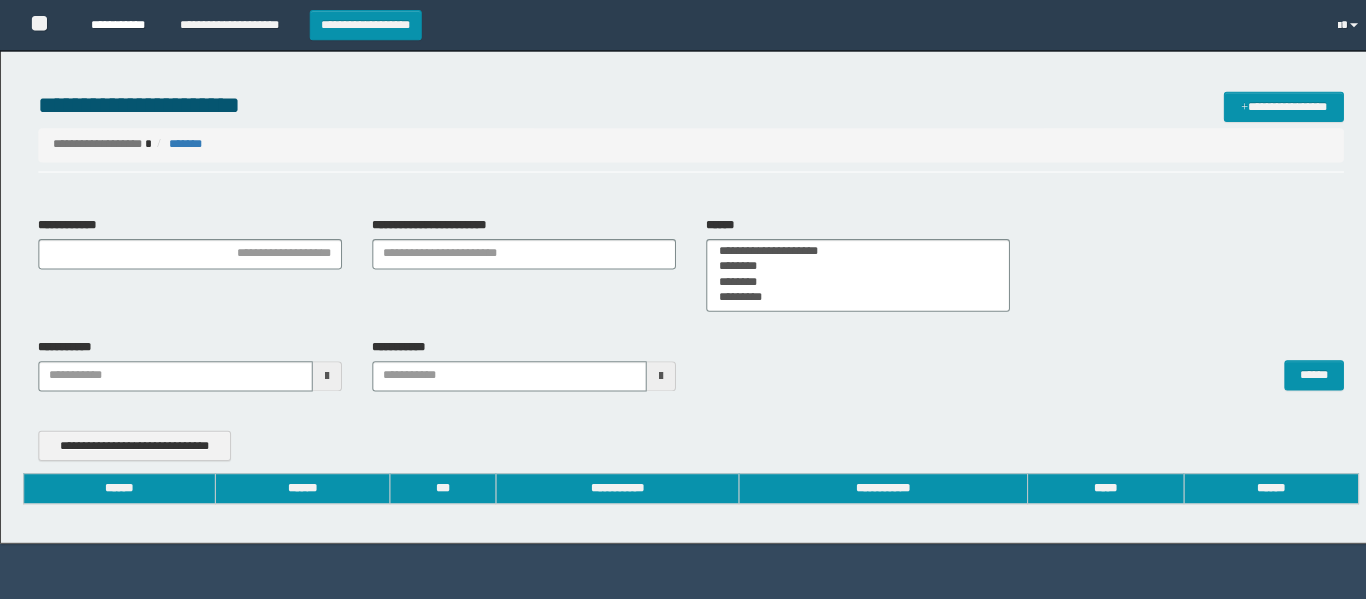 type on "**********" 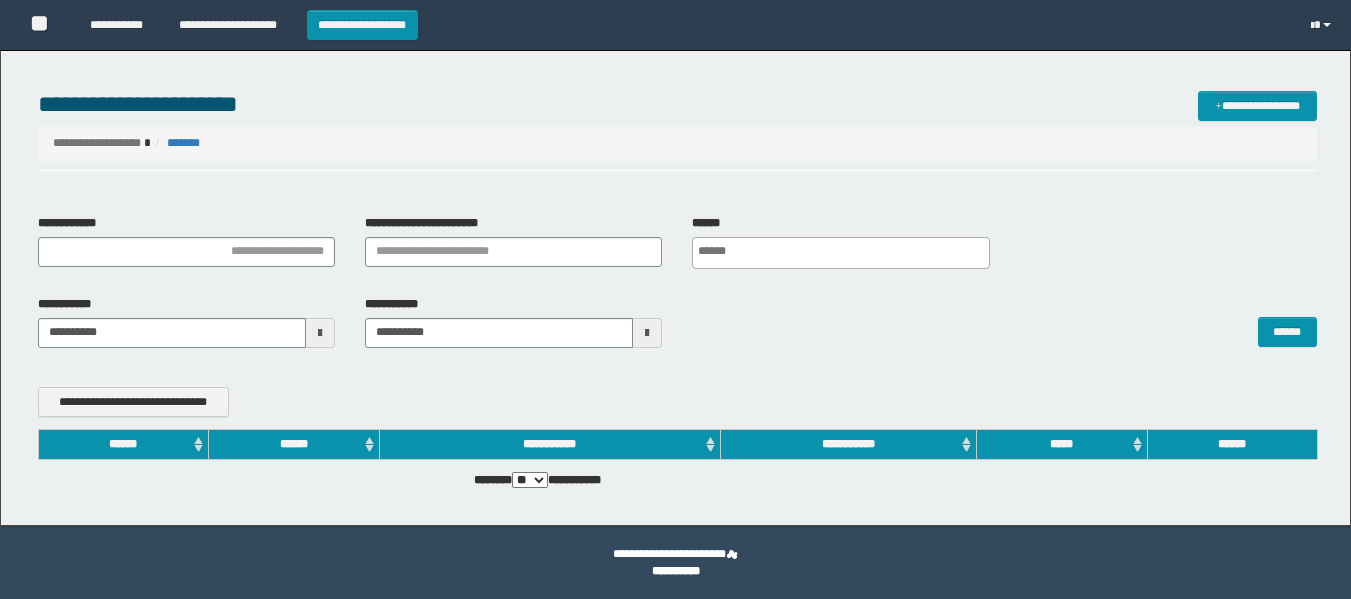 scroll, scrollTop: 0, scrollLeft: 0, axis: both 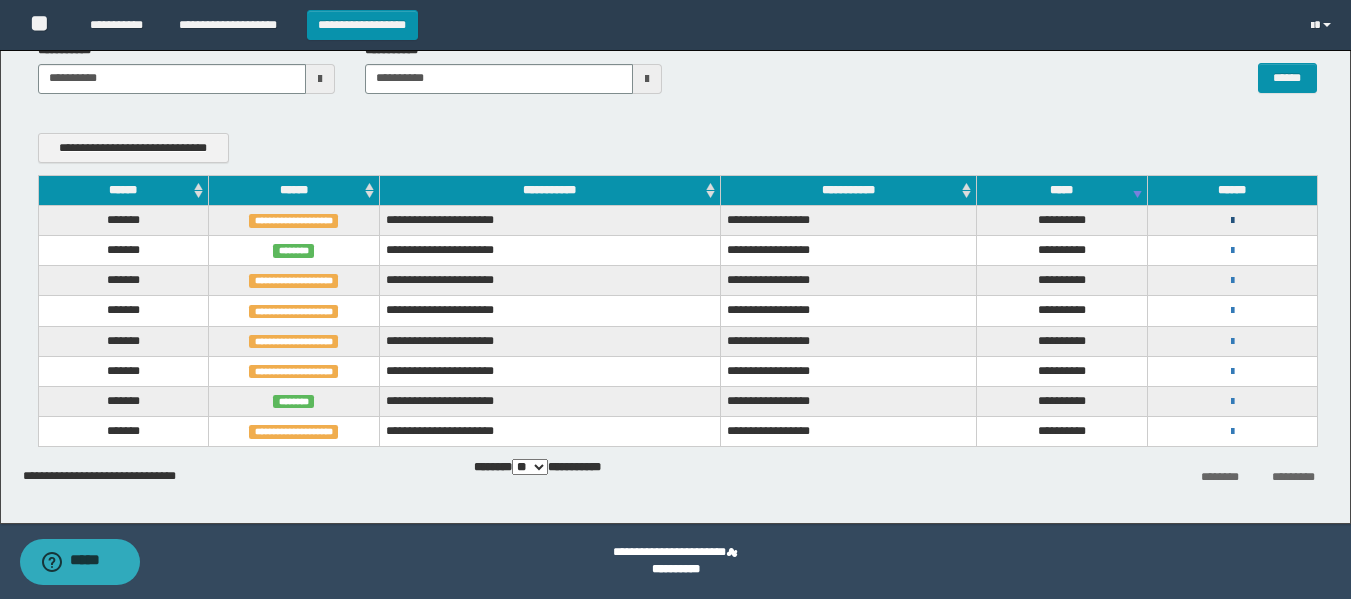 click at bounding box center [1232, 221] 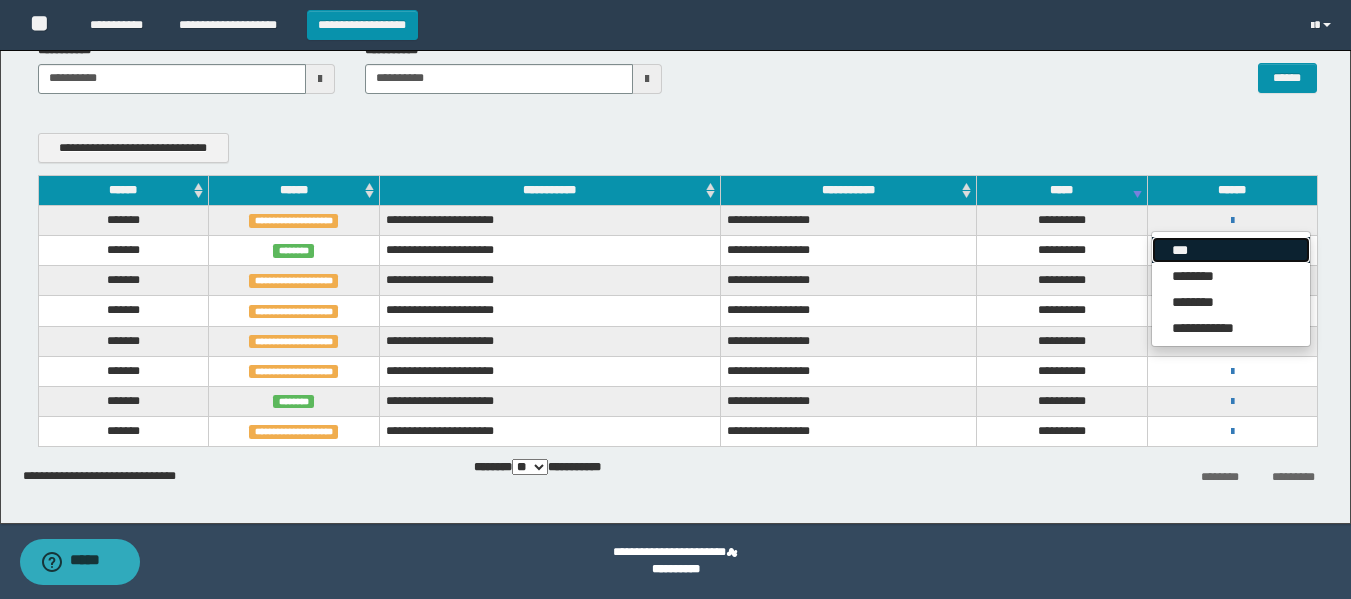 click on "***" at bounding box center [1231, 250] 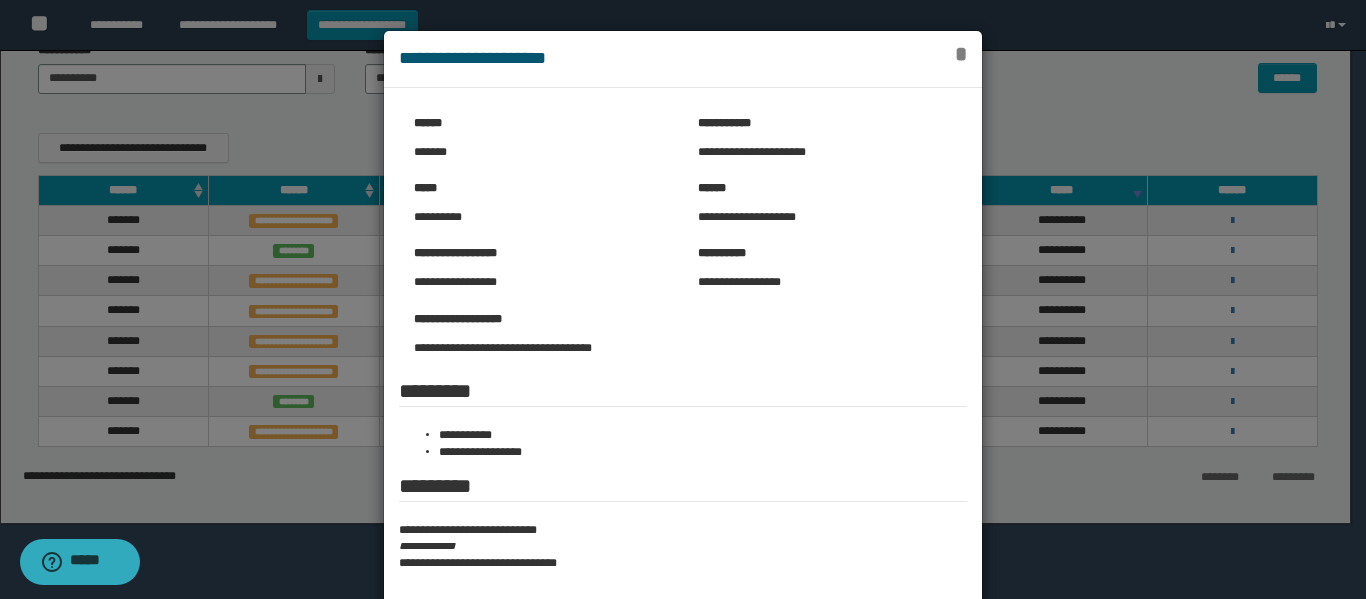 click on "*" at bounding box center [961, 54] 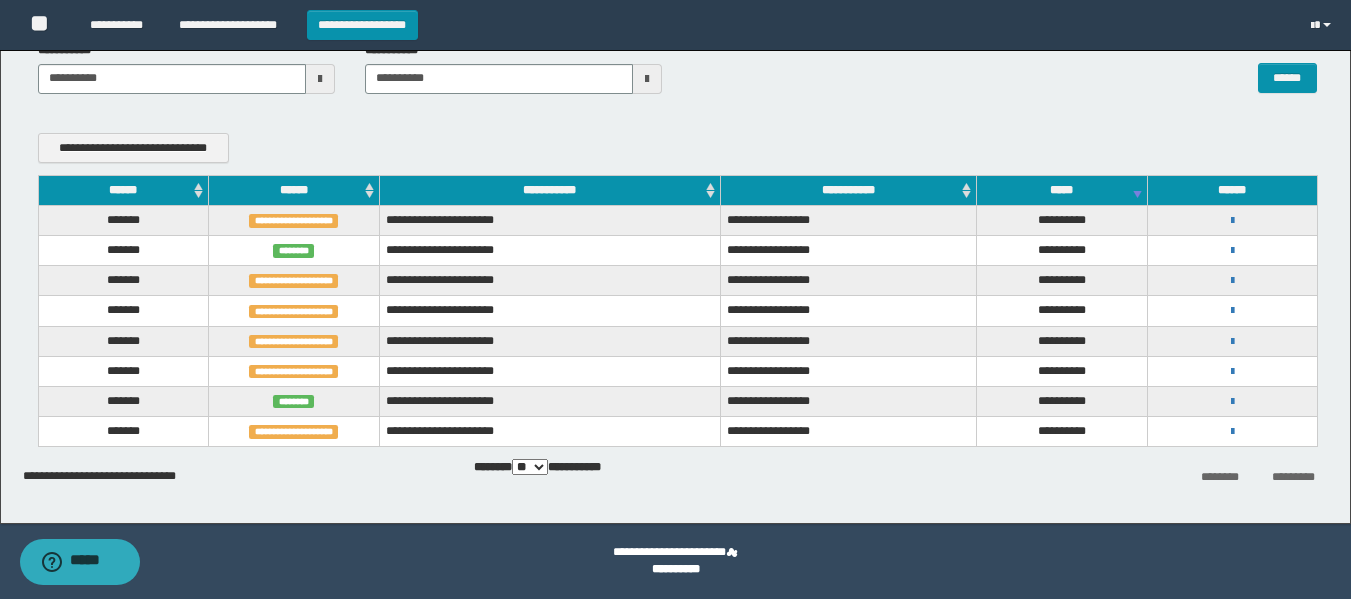 click on "**********" at bounding box center [1232, 280] 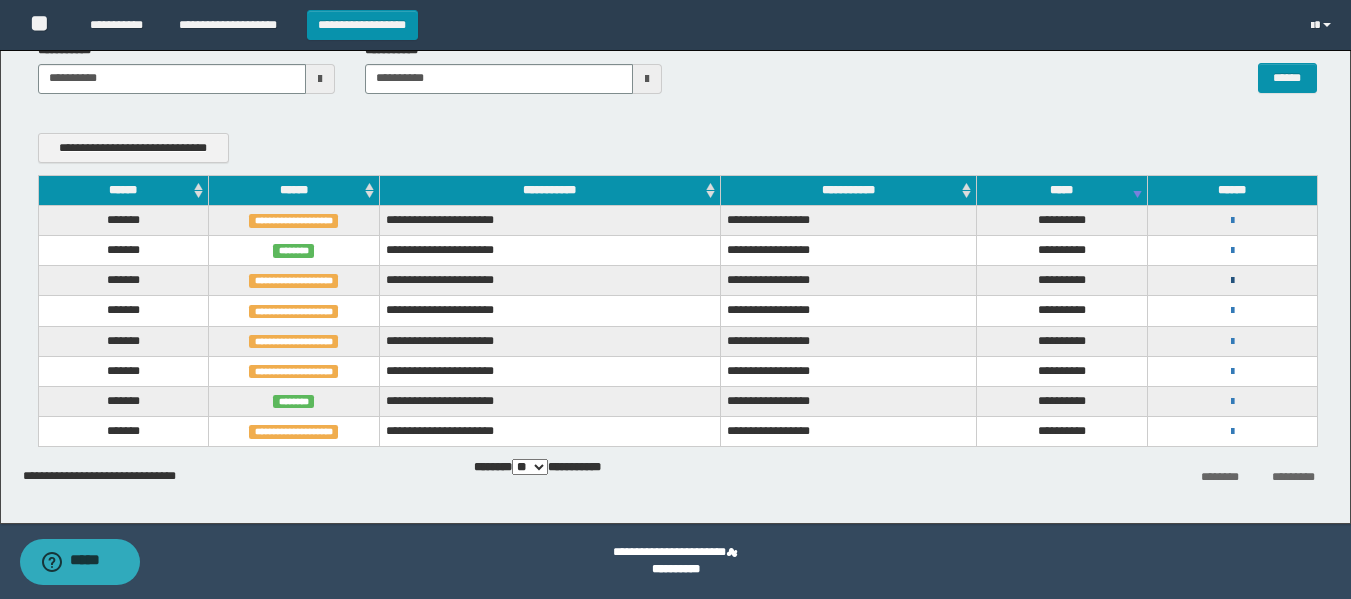 click at bounding box center [1232, 281] 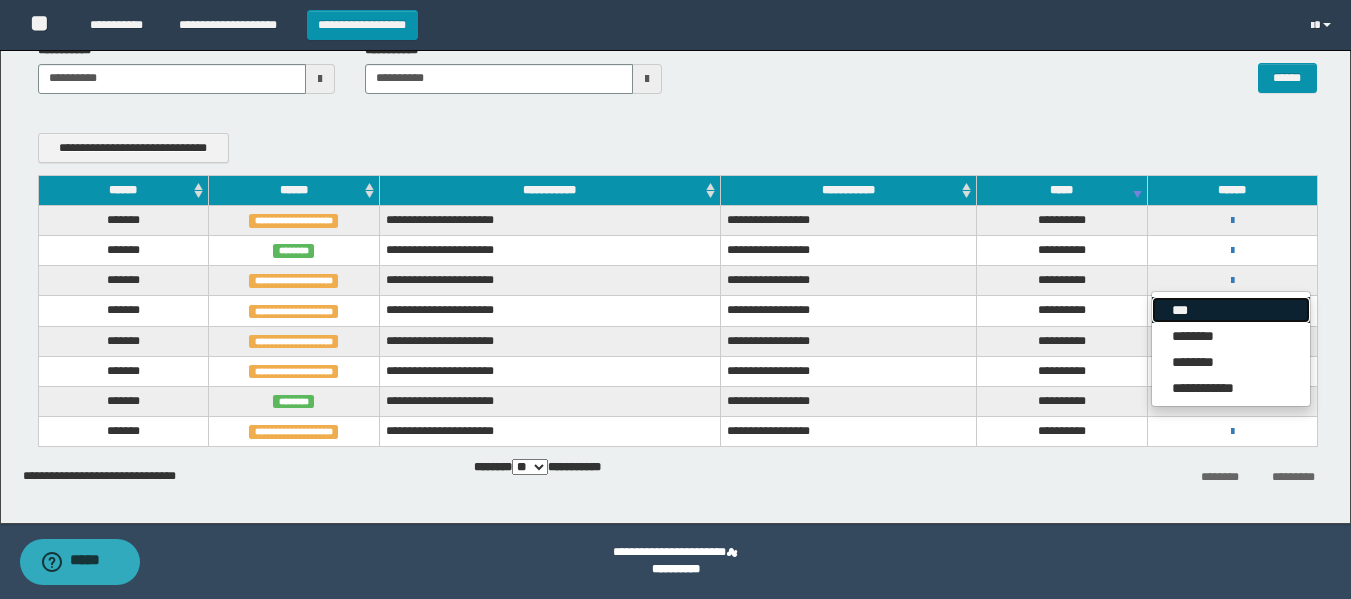 click on "***" at bounding box center [1231, 310] 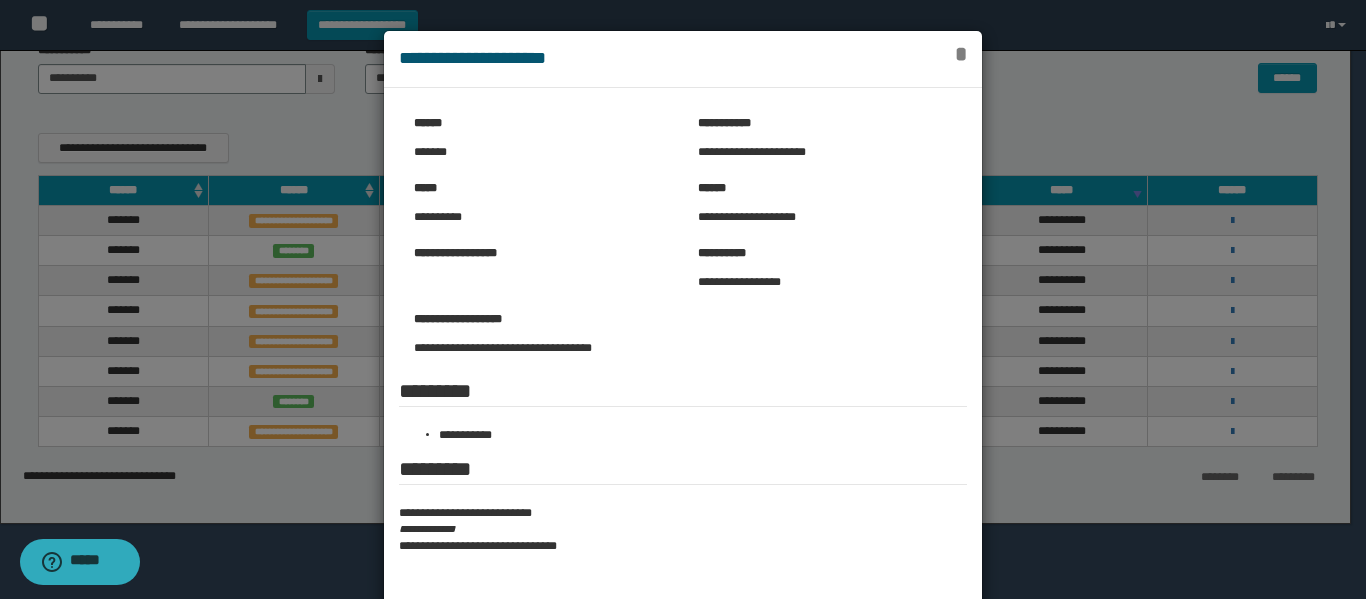 click on "*" at bounding box center [961, 54] 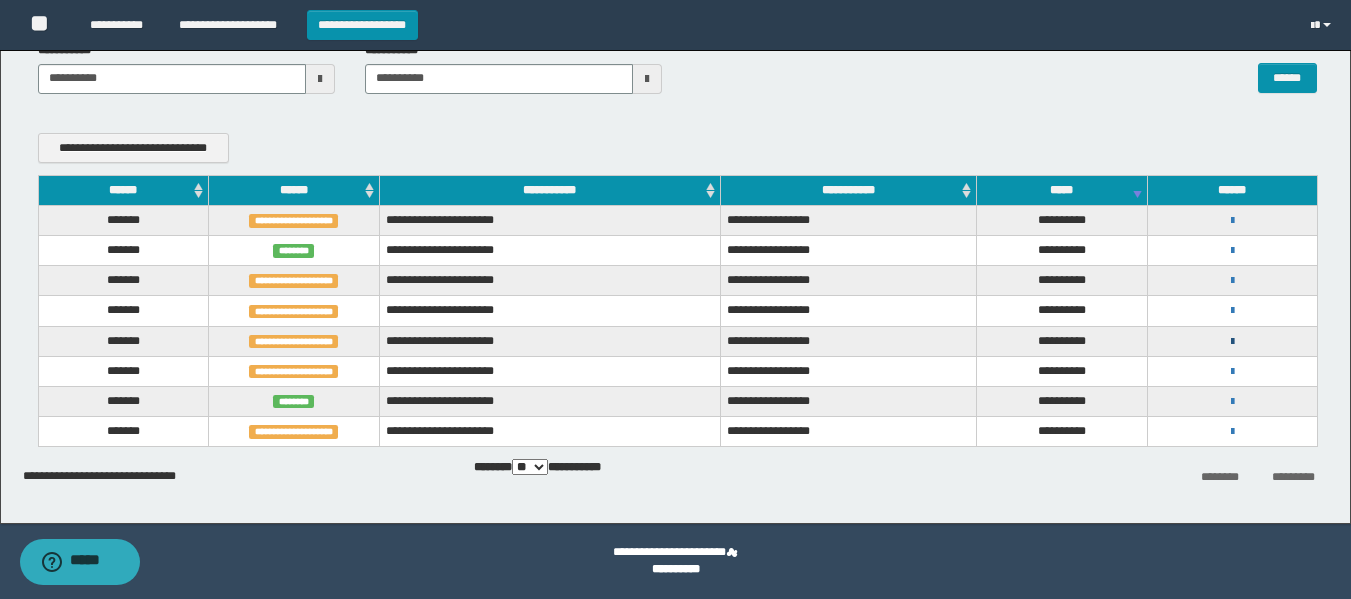 click at bounding box center (1232, 342) 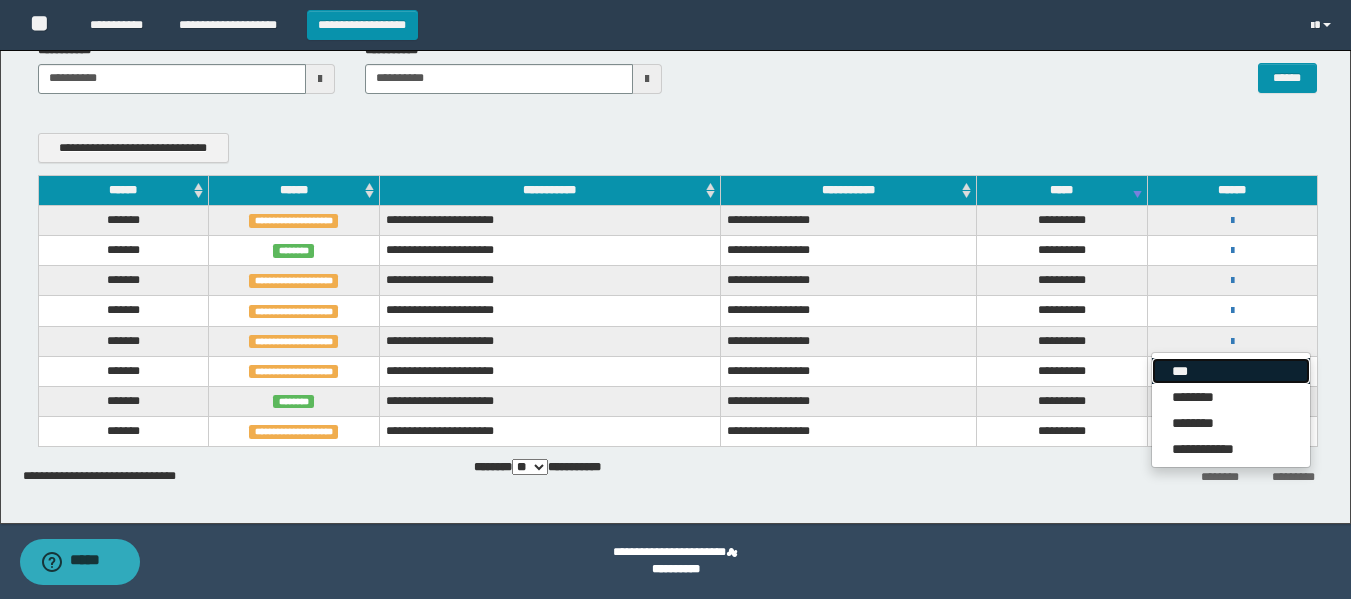 click on "***" at bounding box center [1231, 371] 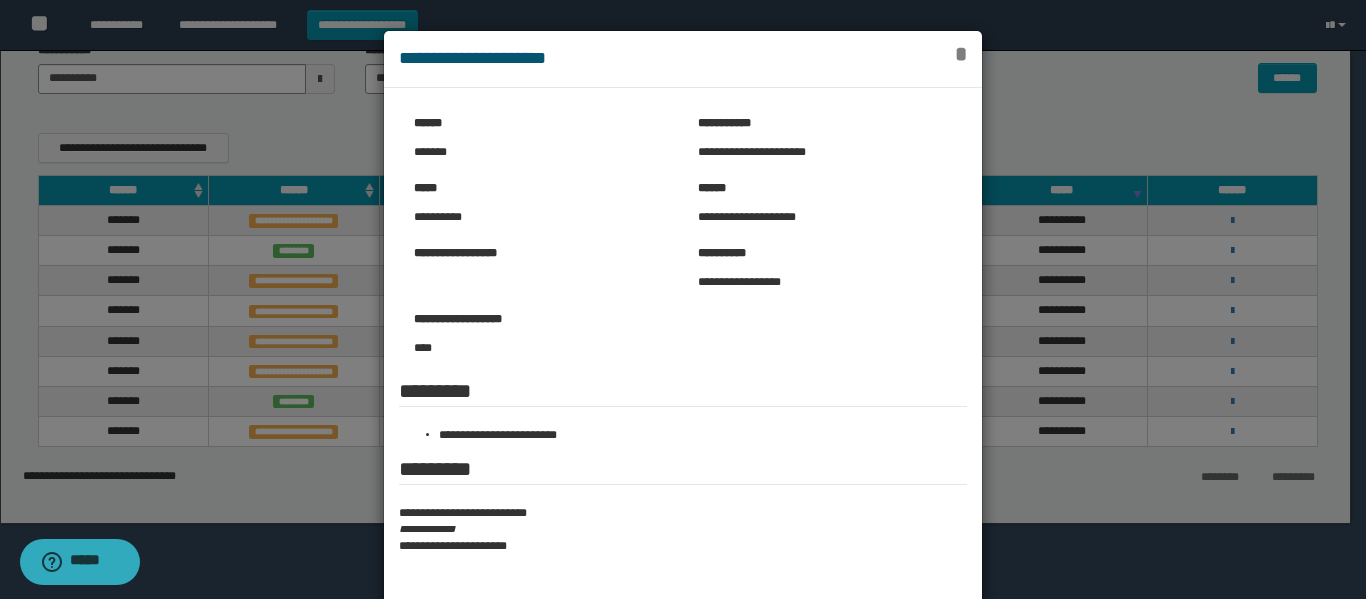 click on "*" at bounding box center [961, 54] 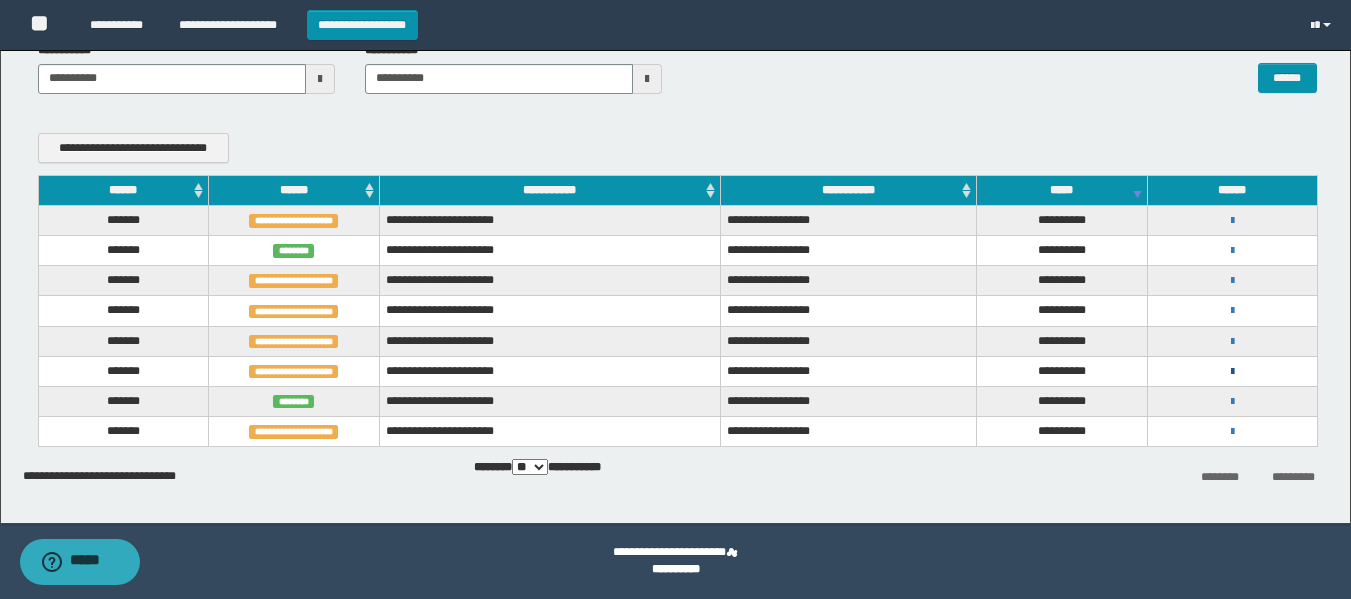click at bounding box center [1232, 372] 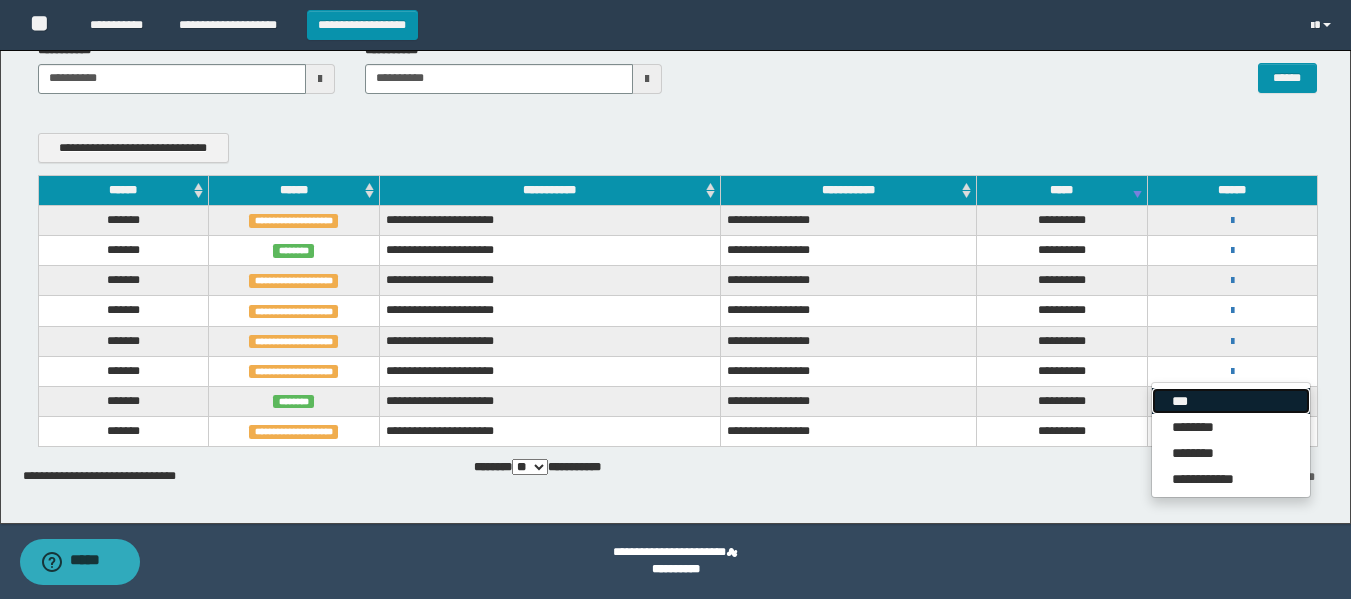 click on "***" at bounding box center (1231, 401) 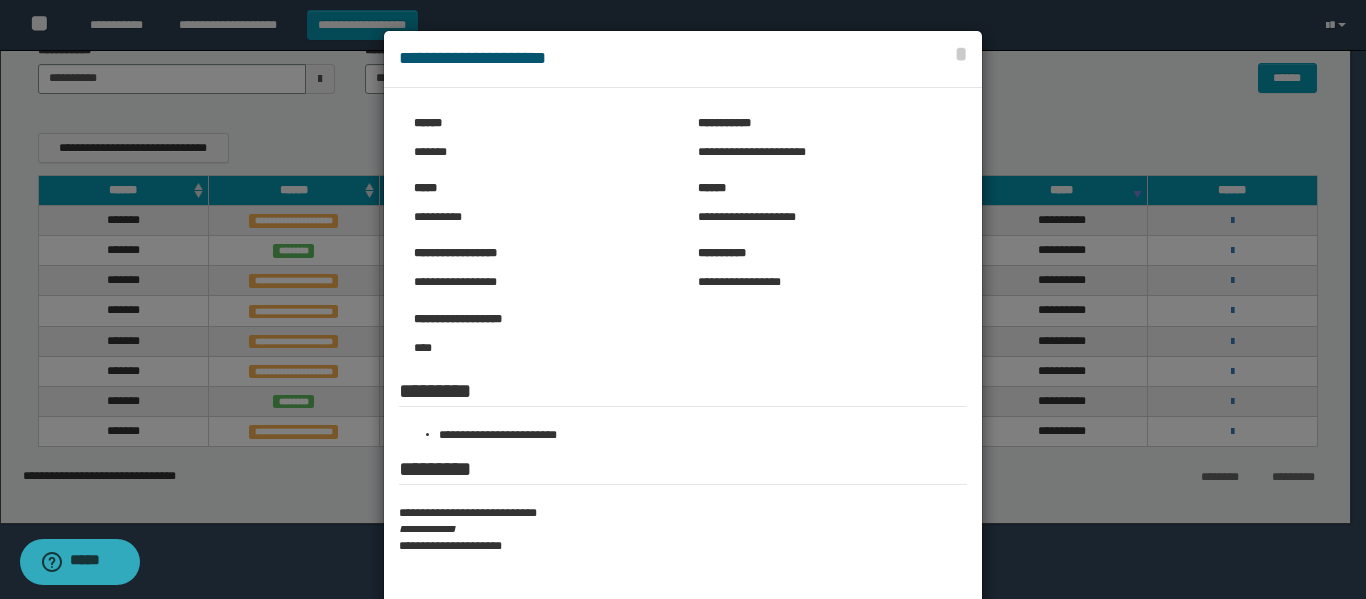 click on "**********" at bounding box center [683, 59] 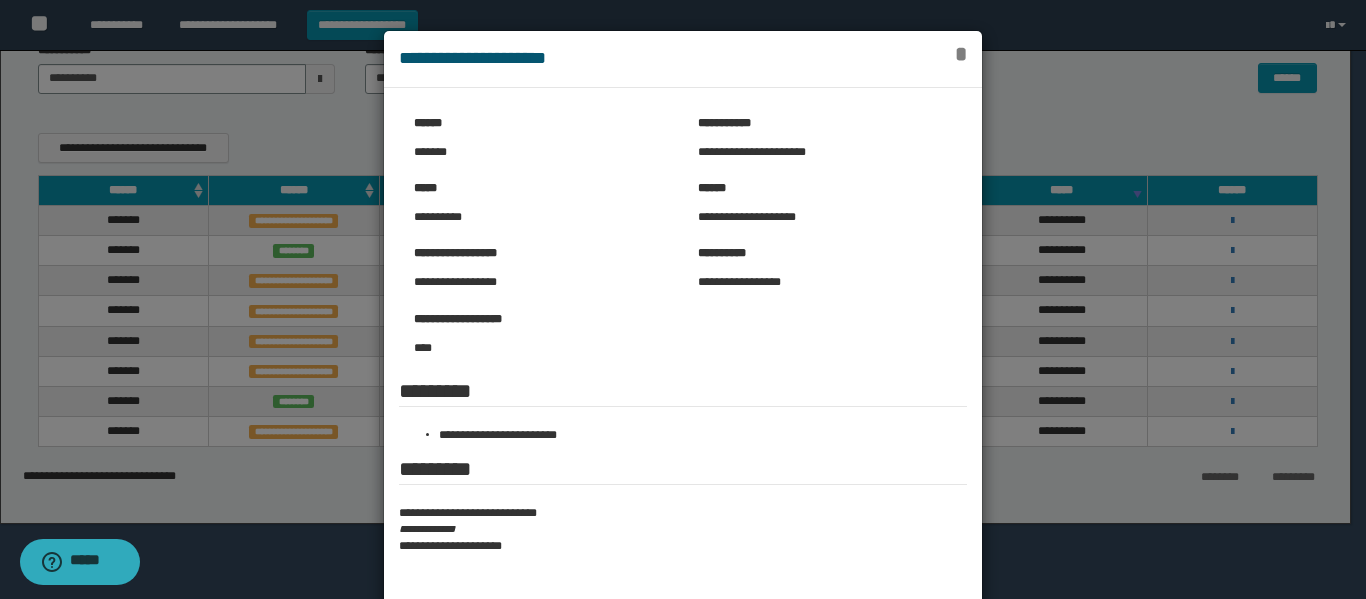 click on "*" at bounding box center [961, 54] 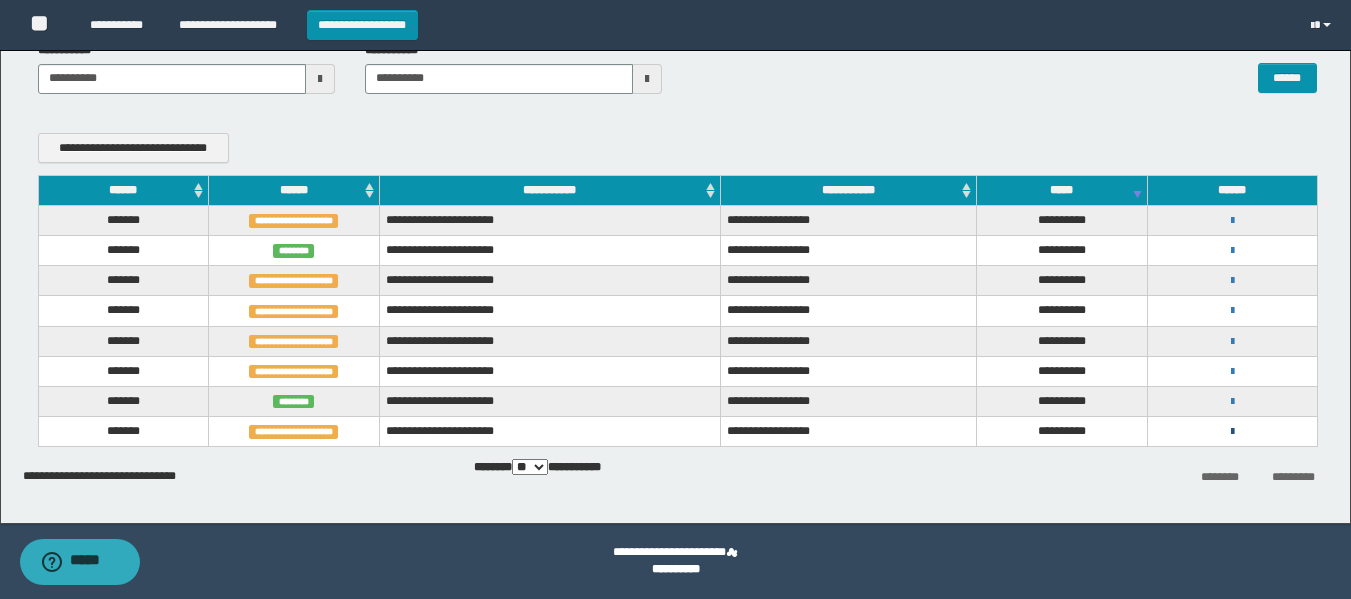 click at bounding box center (1232, 432) 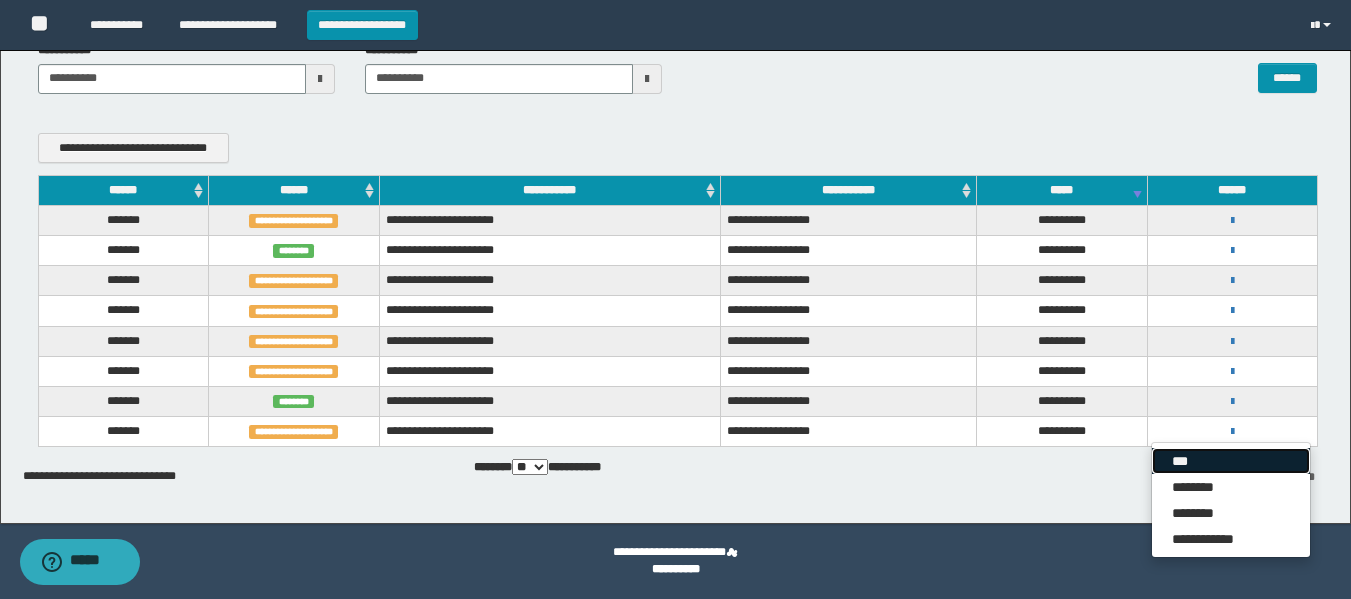click on "***" at bounding box center (1231, 461) 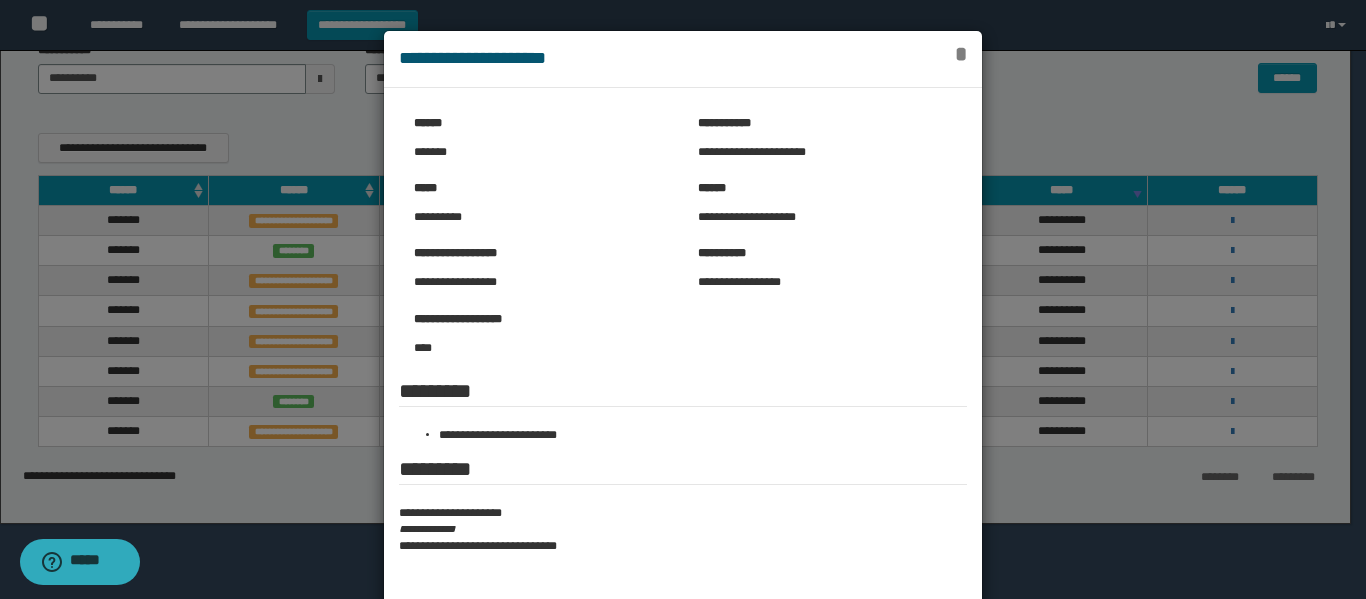 click on "*" at bounding box center [961, 54] 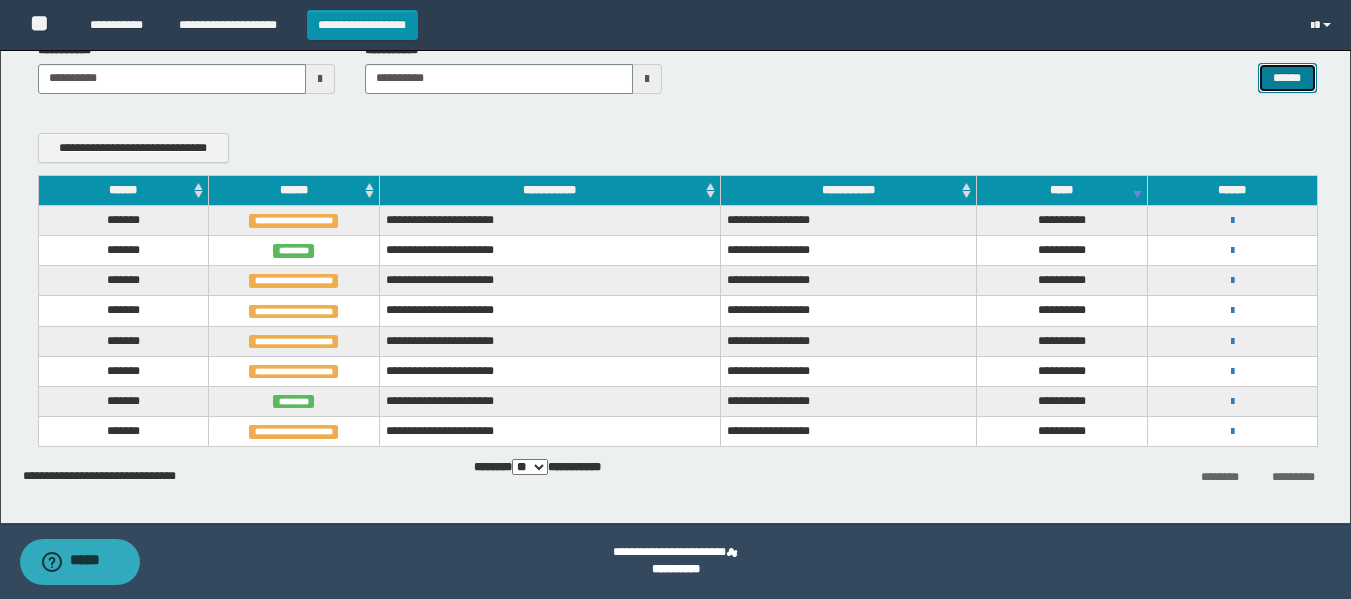 click on "******" at bounding box center (1287, 78) 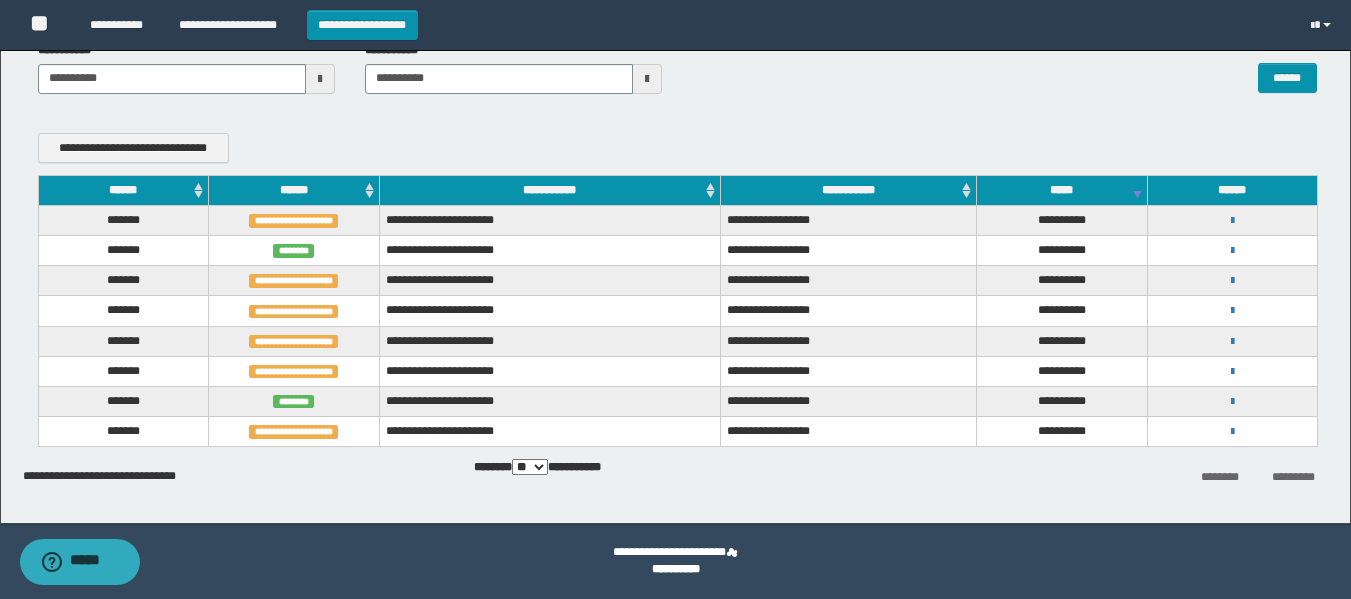 click on "**********" at bounding box center (551, 468) 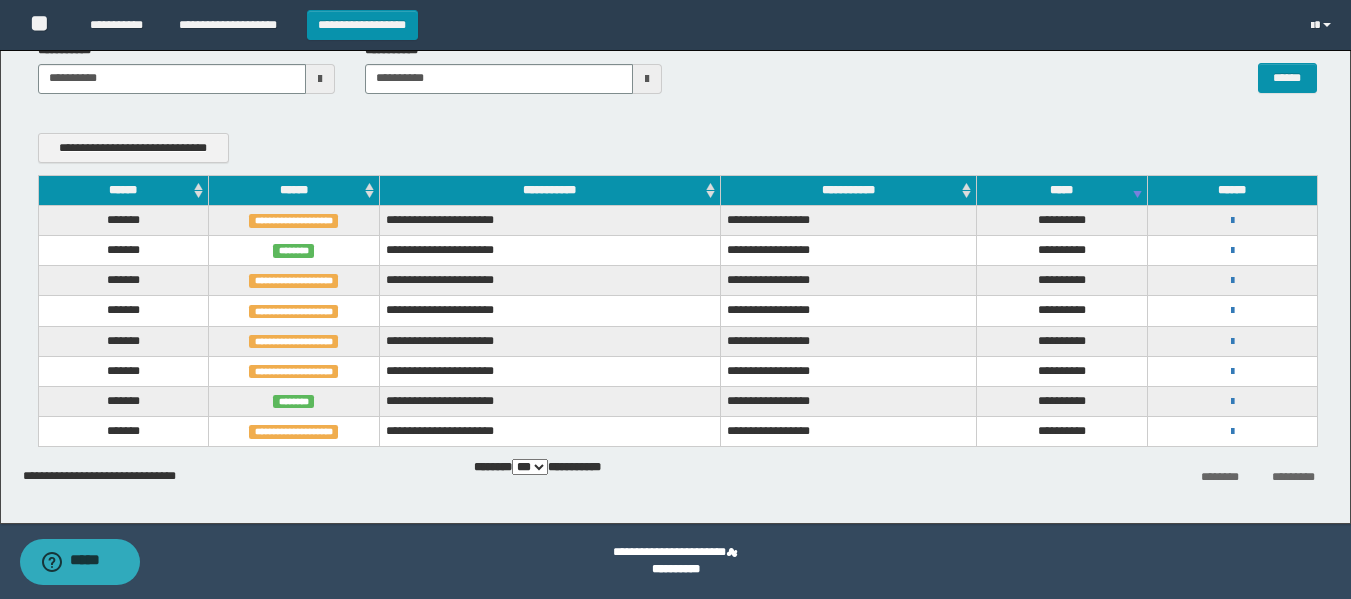 click on "** *** ***" at bounding box center (530, 467) 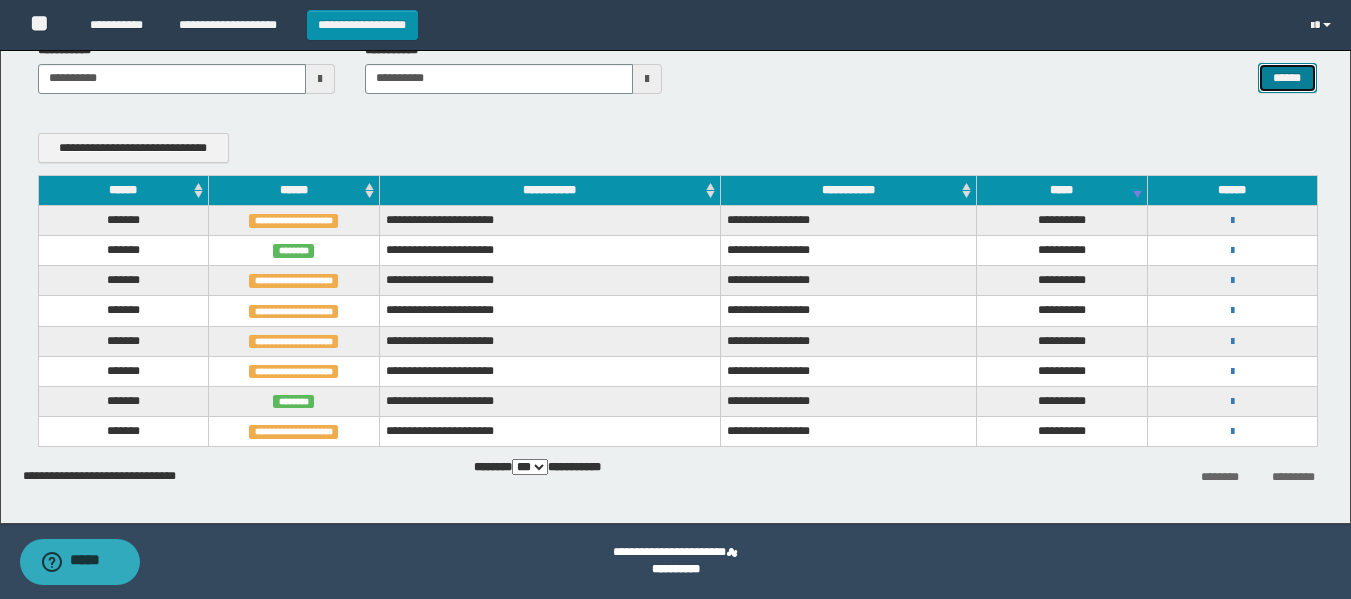 click on "******" at bounding box center [1287, 78] 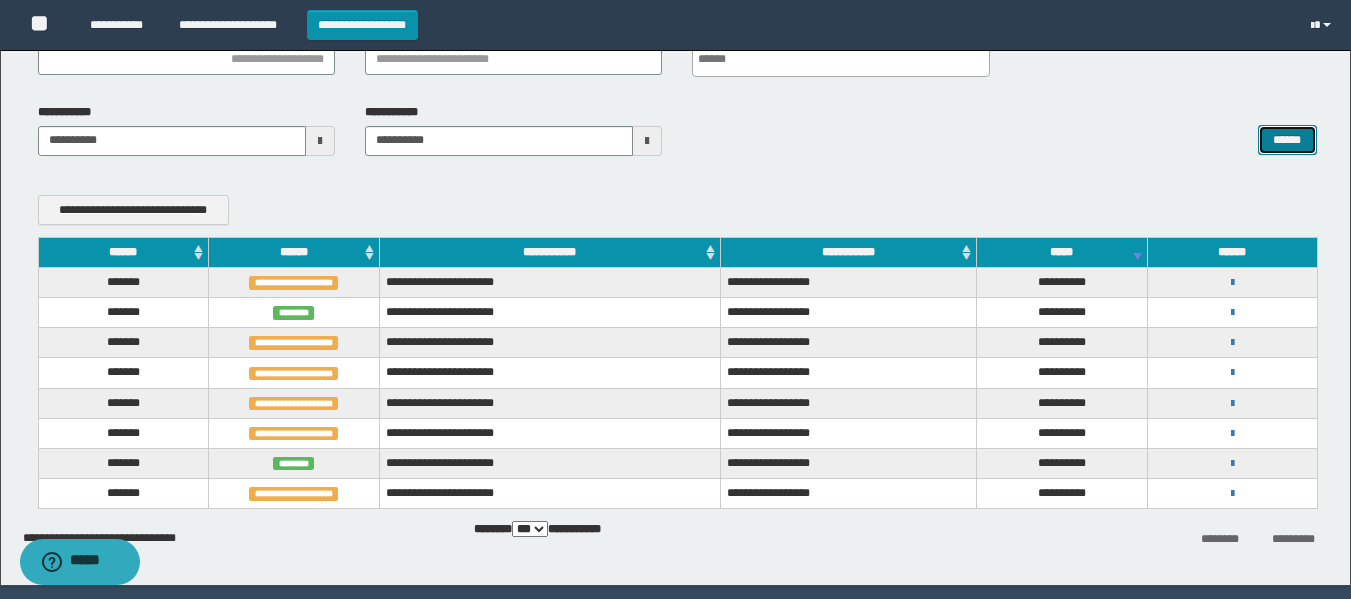 scroll, scrollTop: 200, scrollLeft: 0, axis: vertical 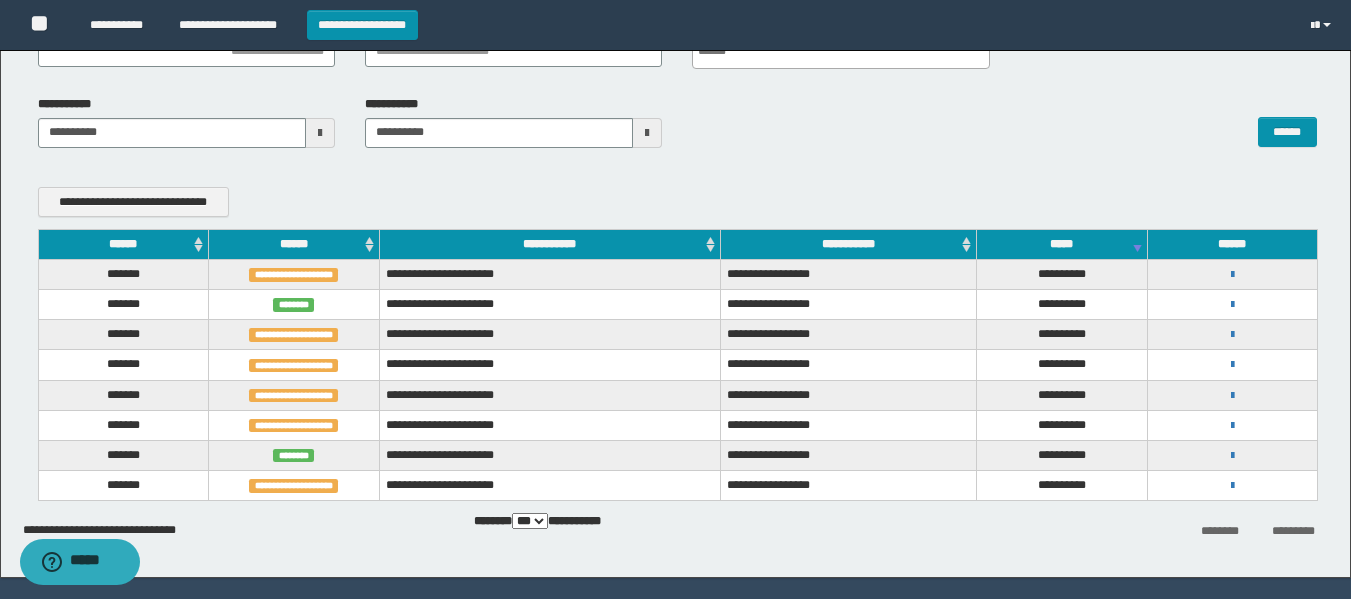 click at bounding box center (320, 133) 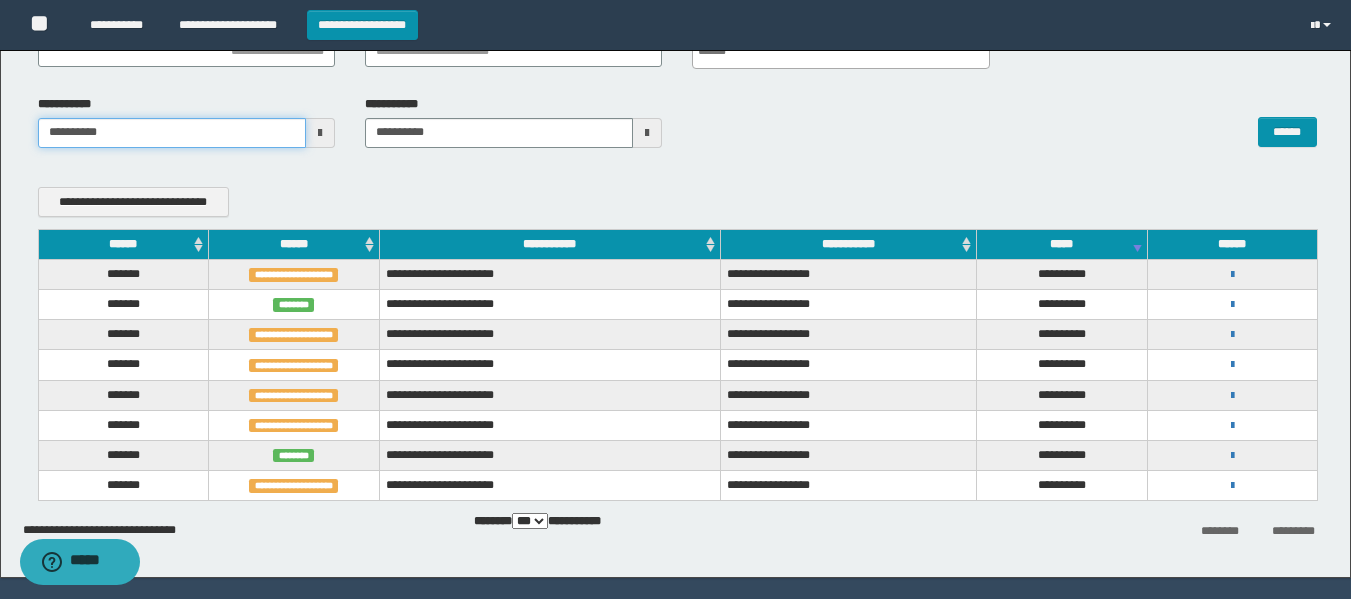 click on "**********" at bounding box center [172, 133] 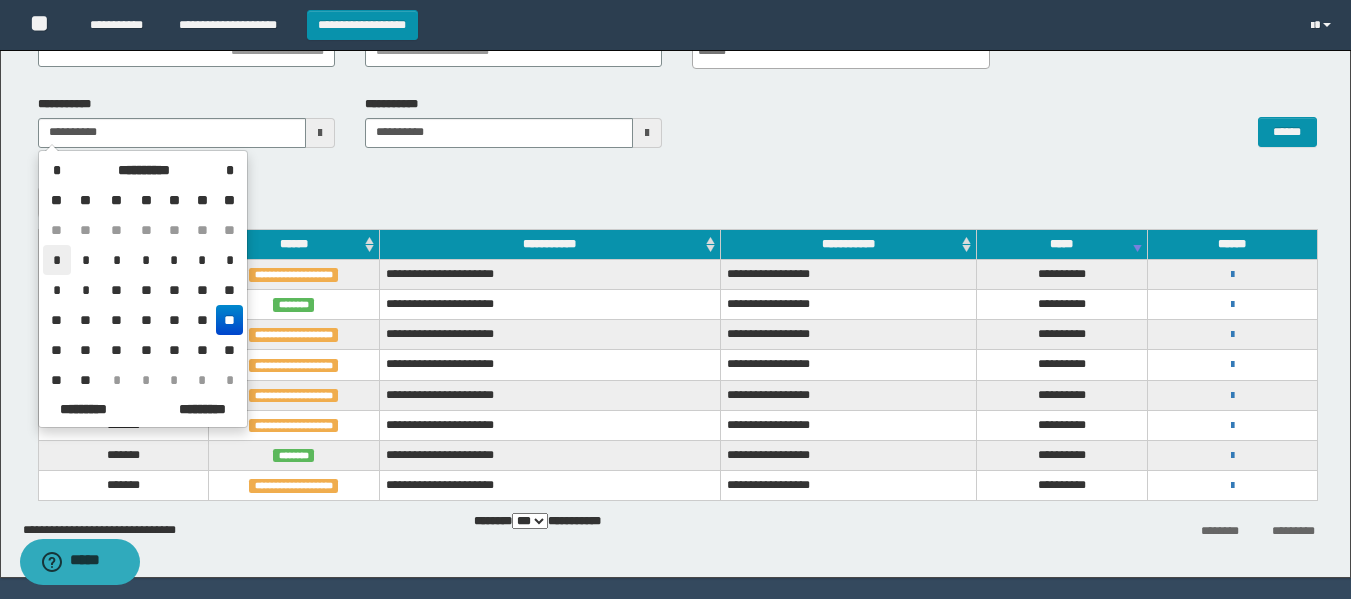 click on "*" at bounding box center (57, 260) 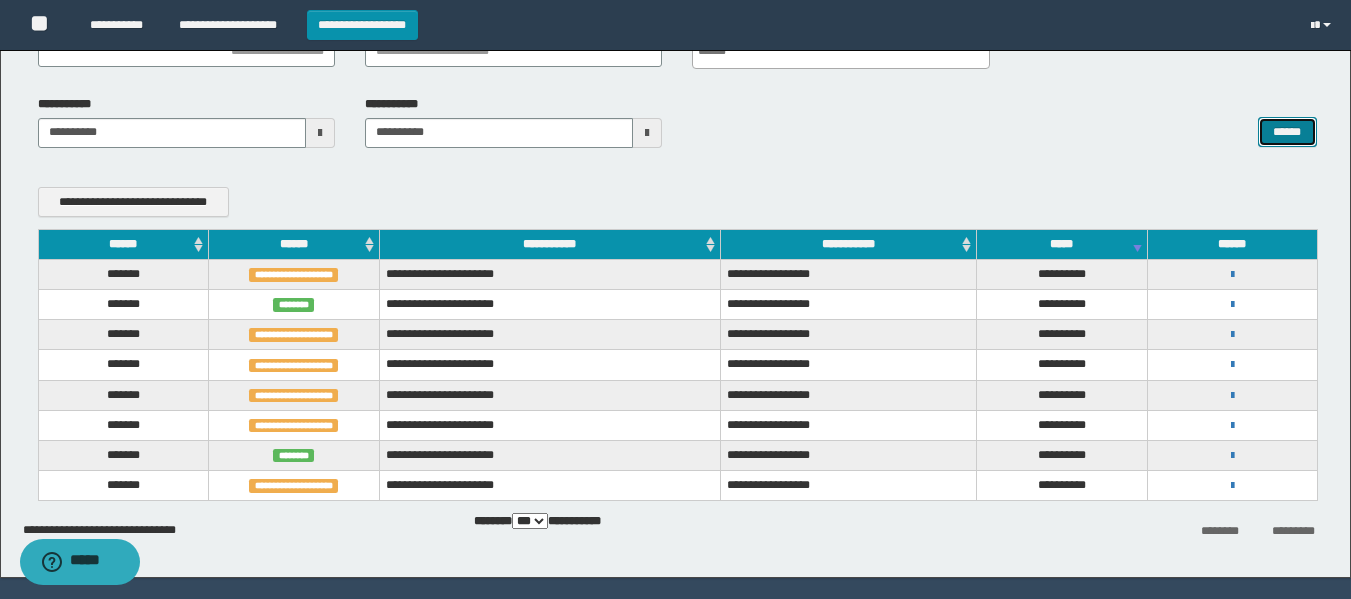 click on "******" at bounding box center [1287, 132] 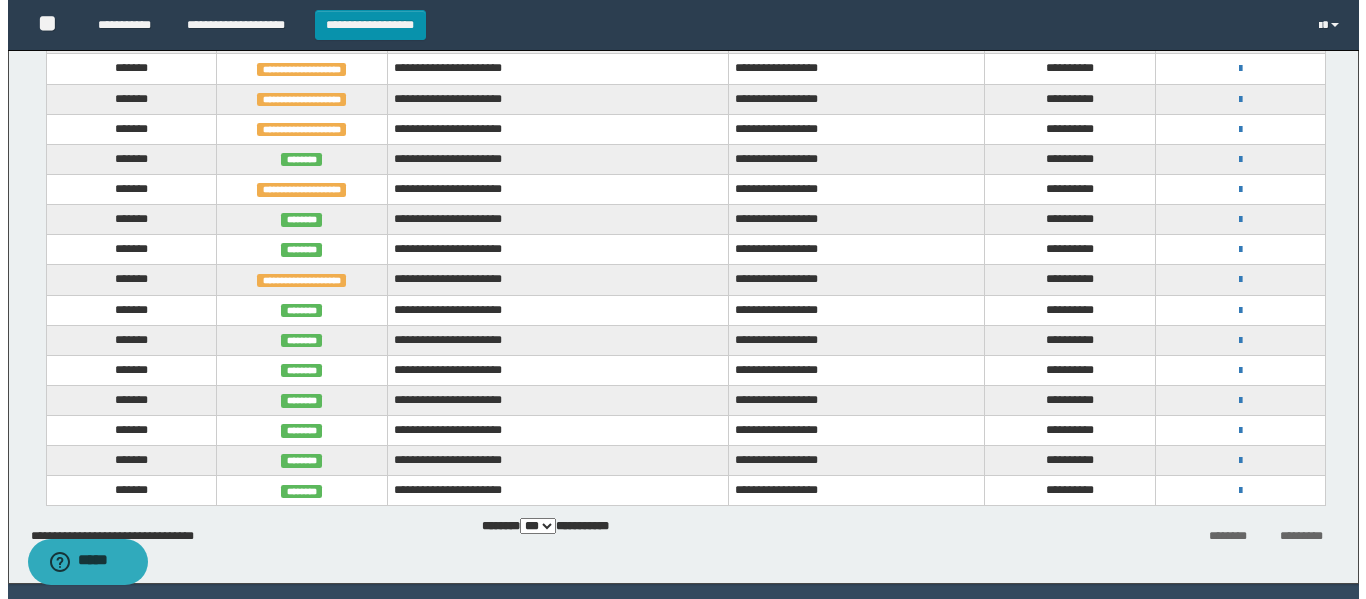 scroll, scrollTop: 500, scrollLeft: 0, axis: vertical 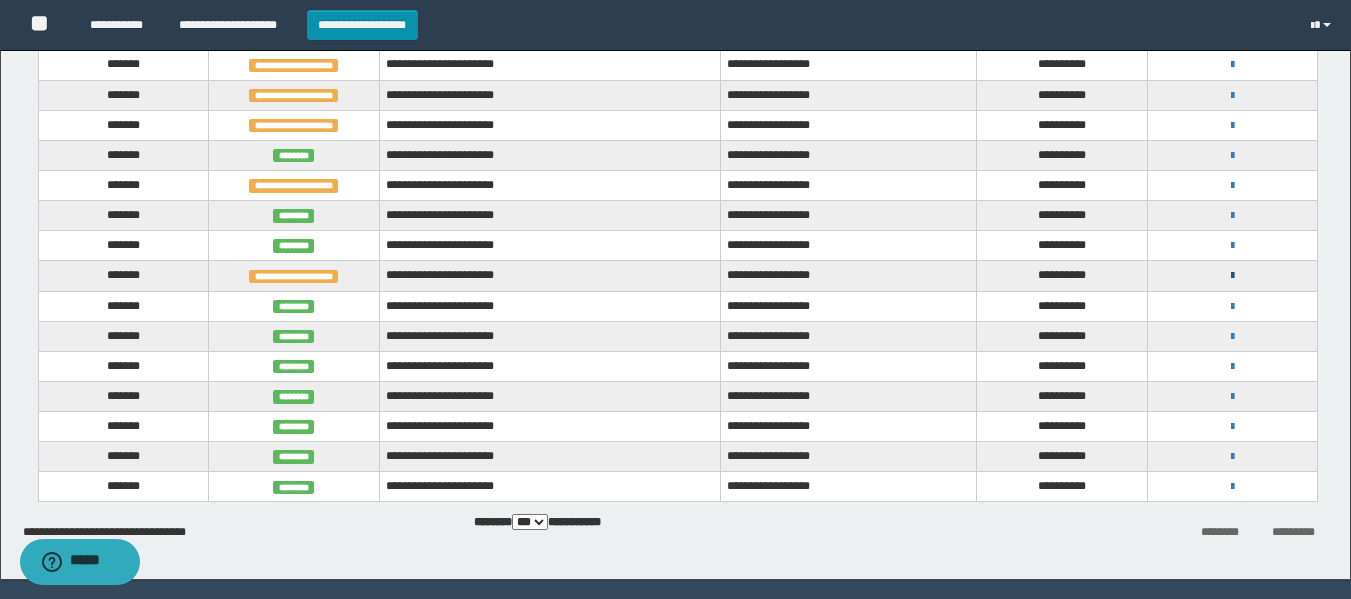 click at bounding box center [1232, 276] 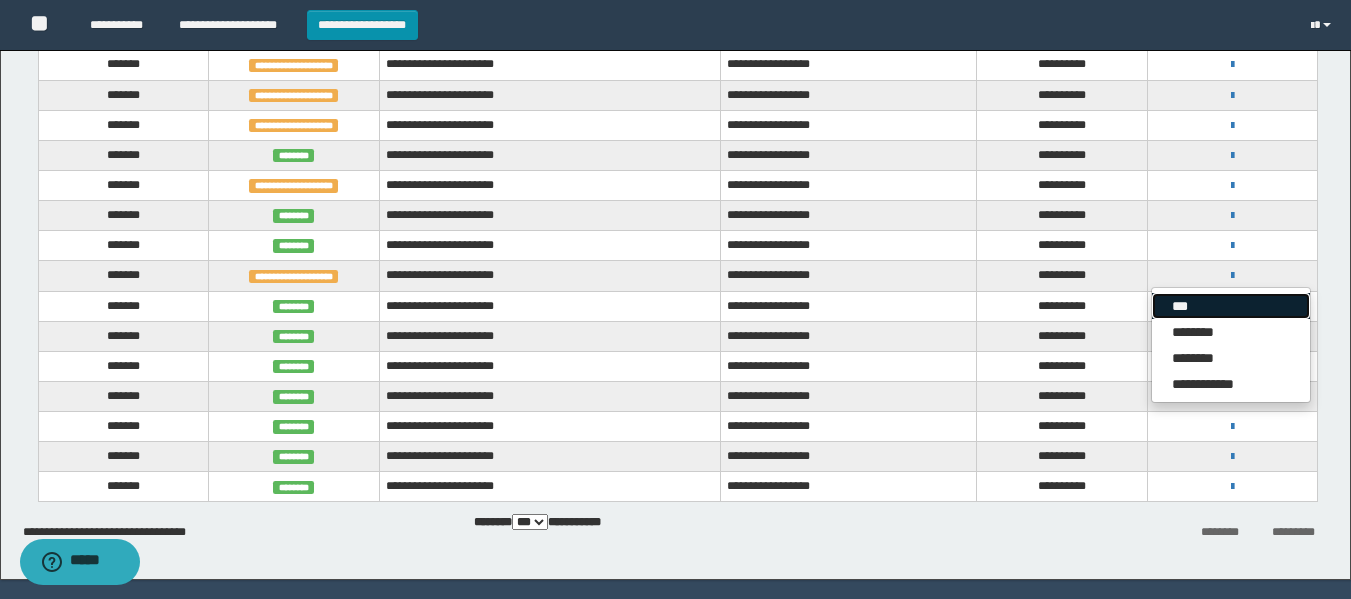 click on "***" at bounding box center (1231, 306) 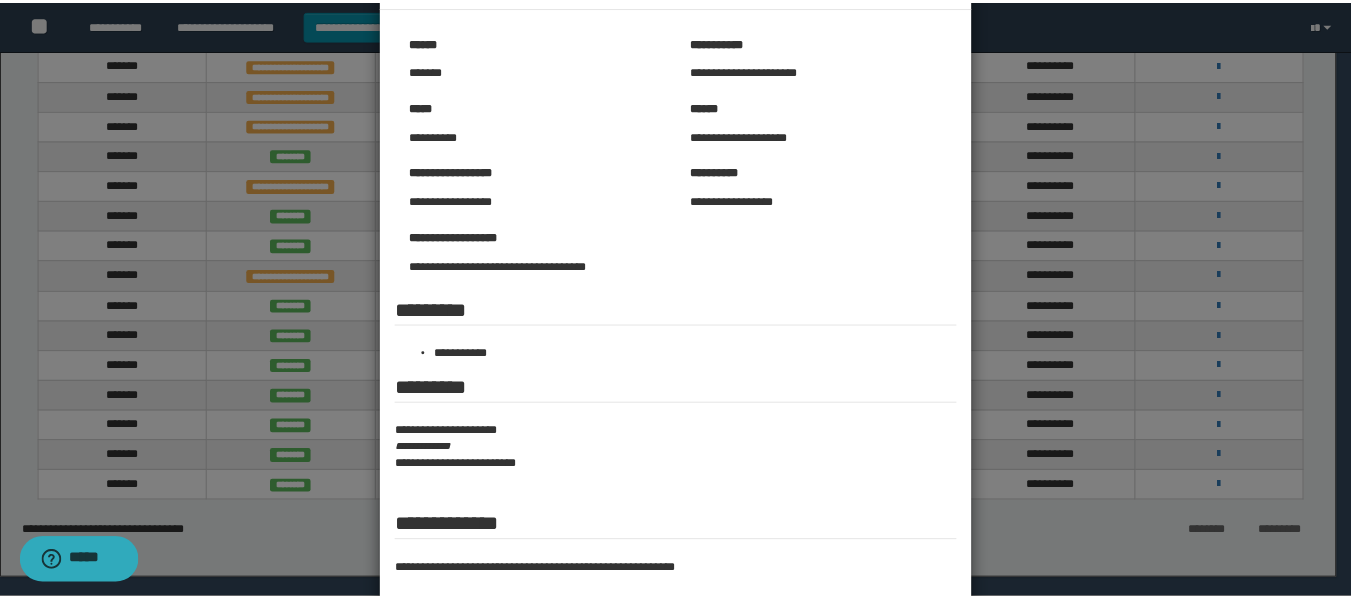 scroll, scrollTop: 178, scrollLeft: 0, axis: vertical 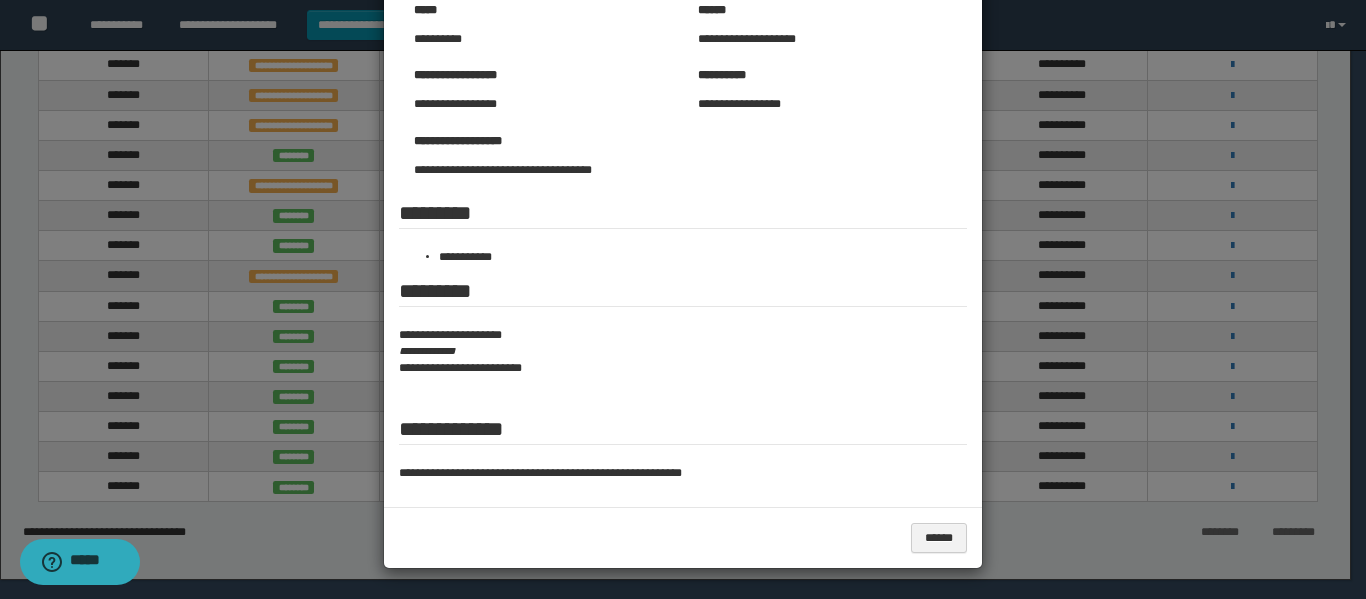 click at bounding box center (683, 210) 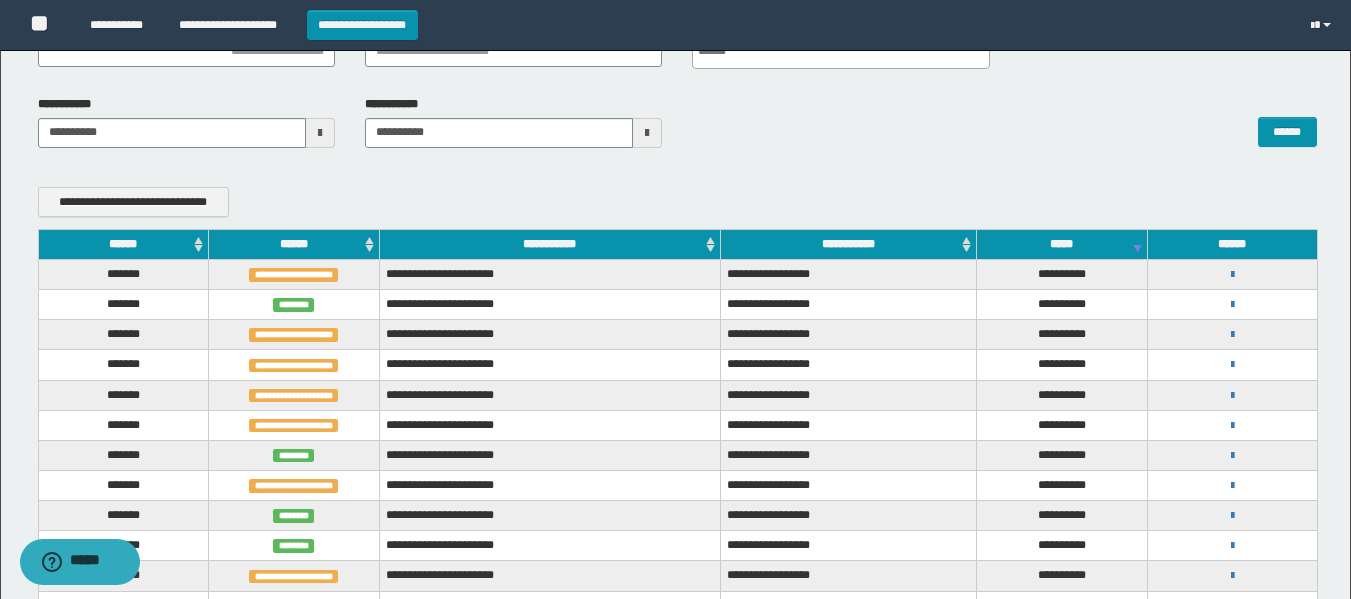 scroll, scrollTop: 0, scrollLeft: 0, axis: both 